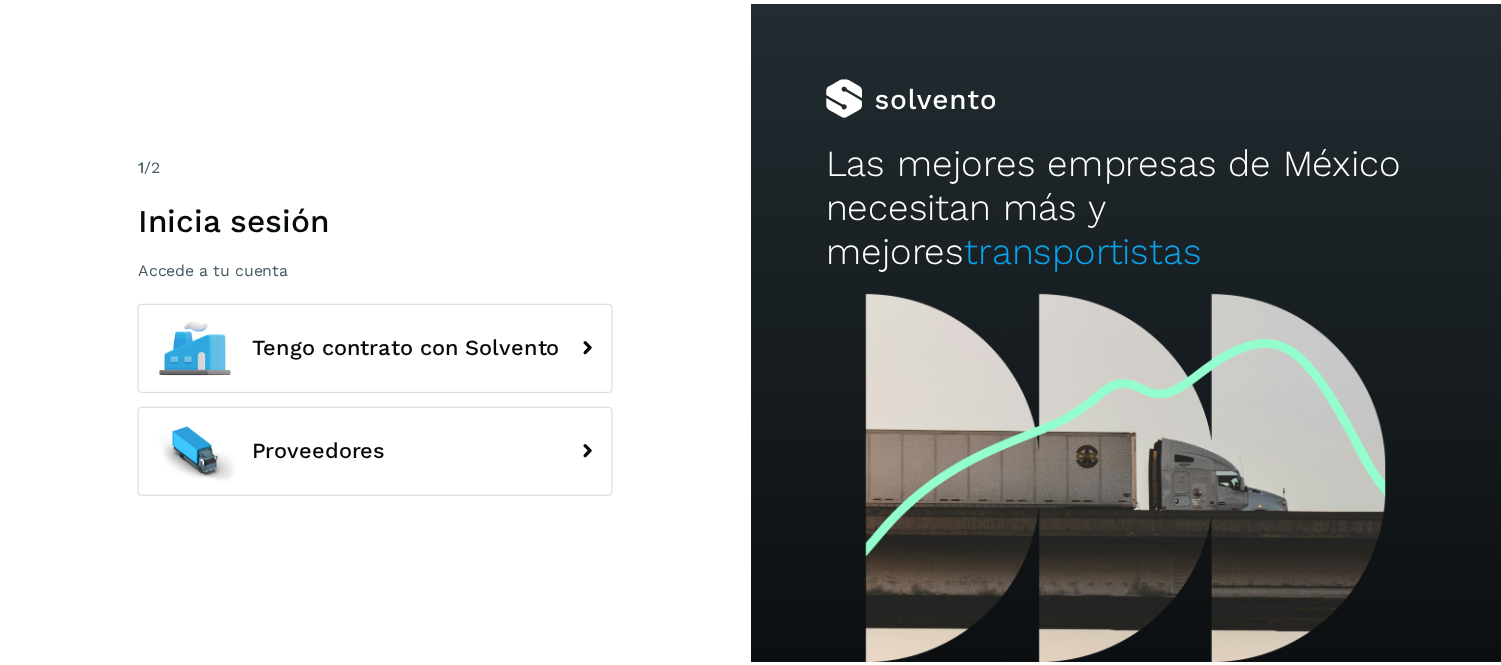 scroll, scrollTop: 0, scrollLeft: 0, axis: both 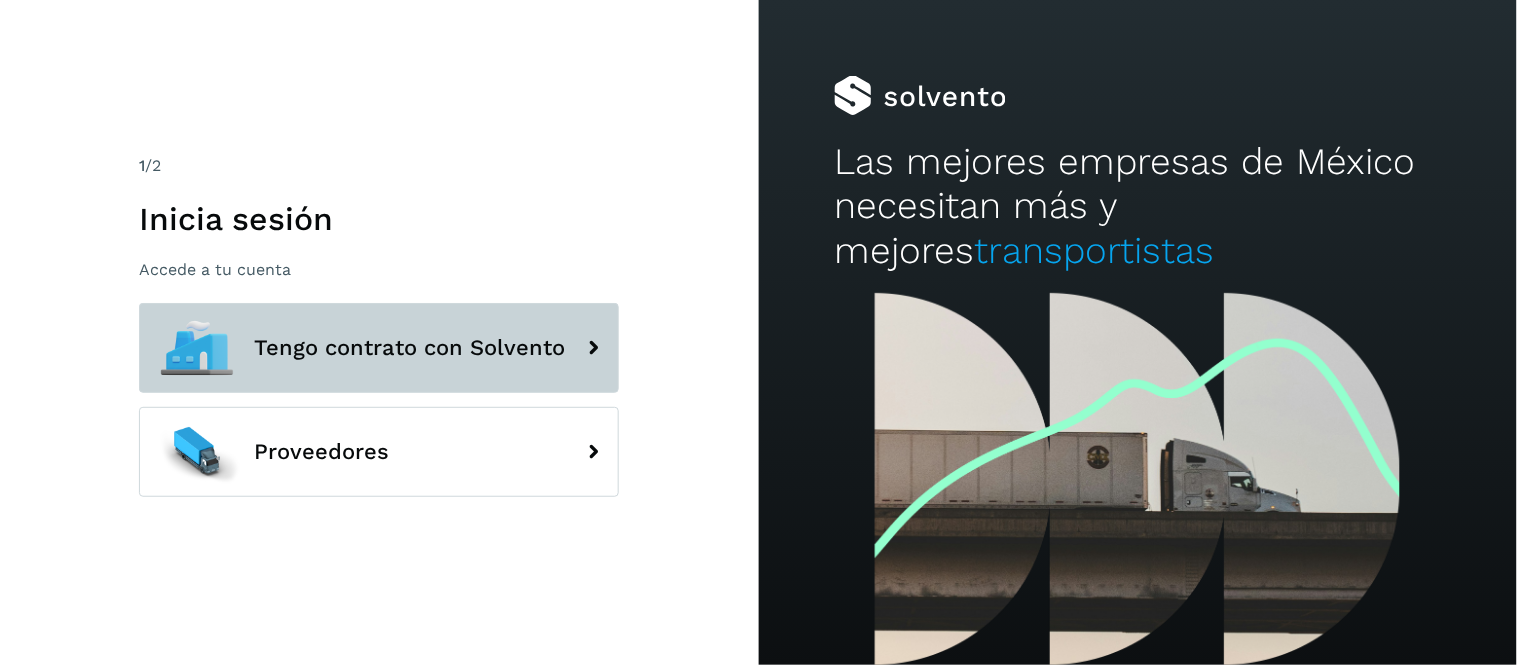 click on "Tengo contrato con Solvento" 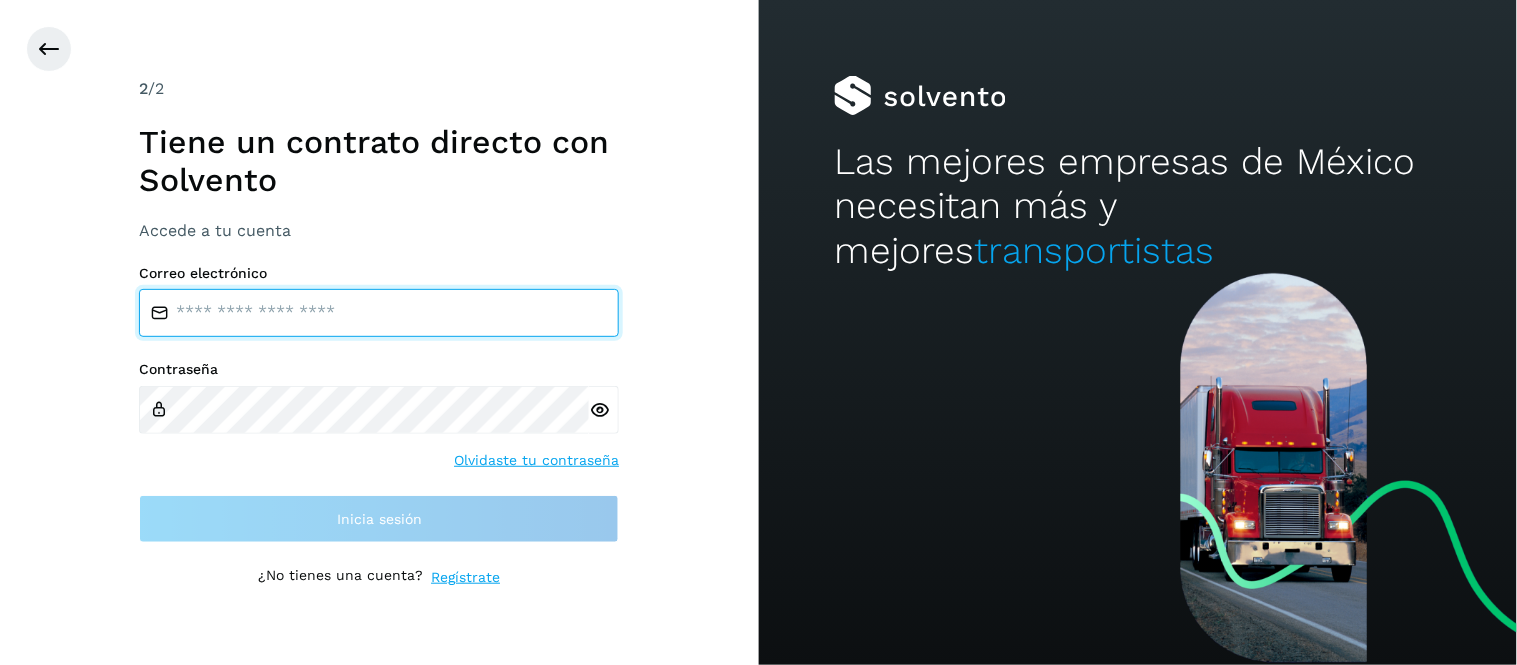 type on "**********" 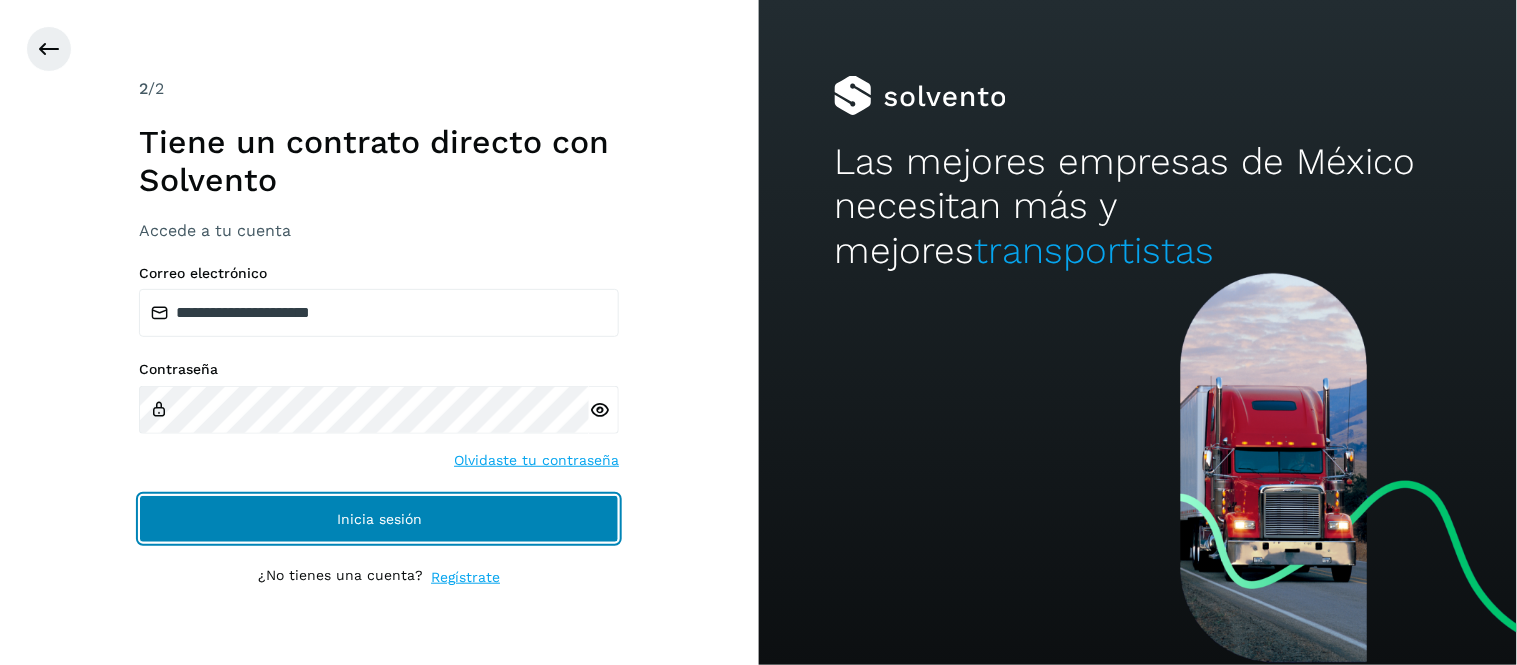 click on "Inicia sesión" 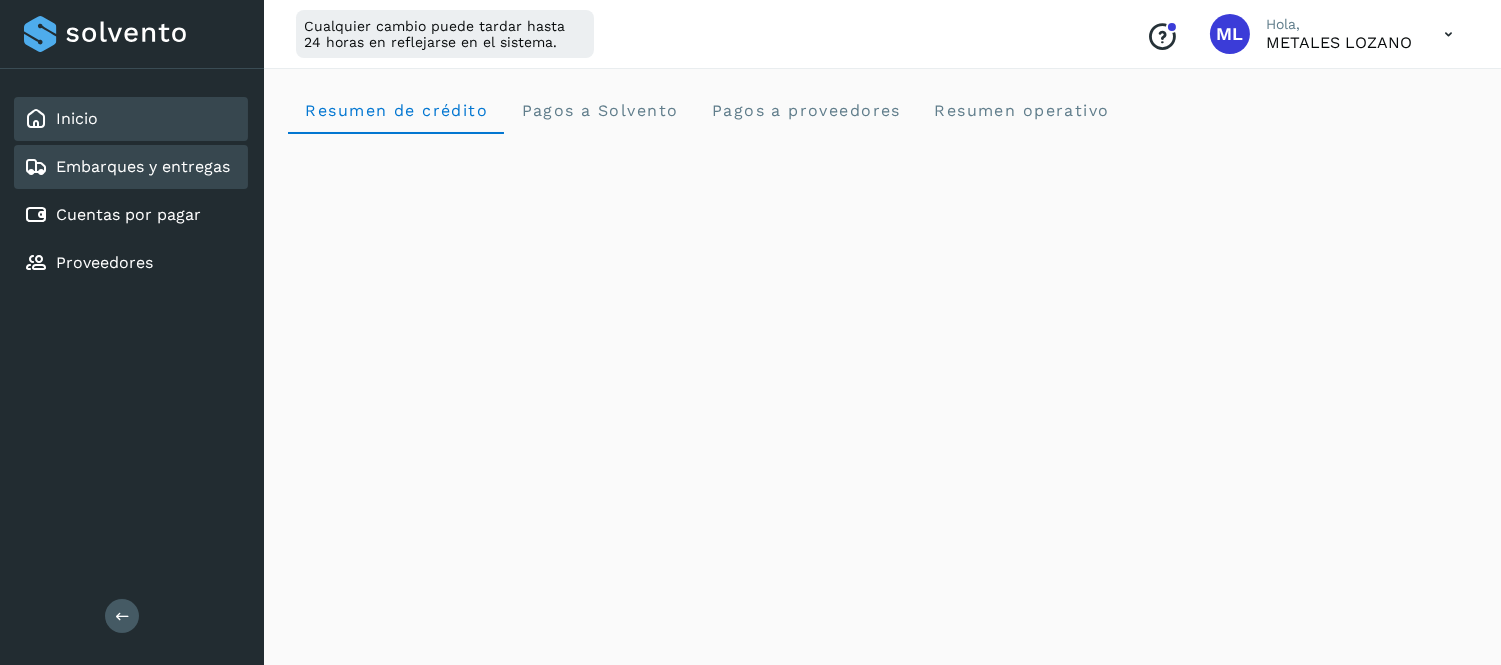 click on "Embarques y entregas" at bounding box center (143, 166) 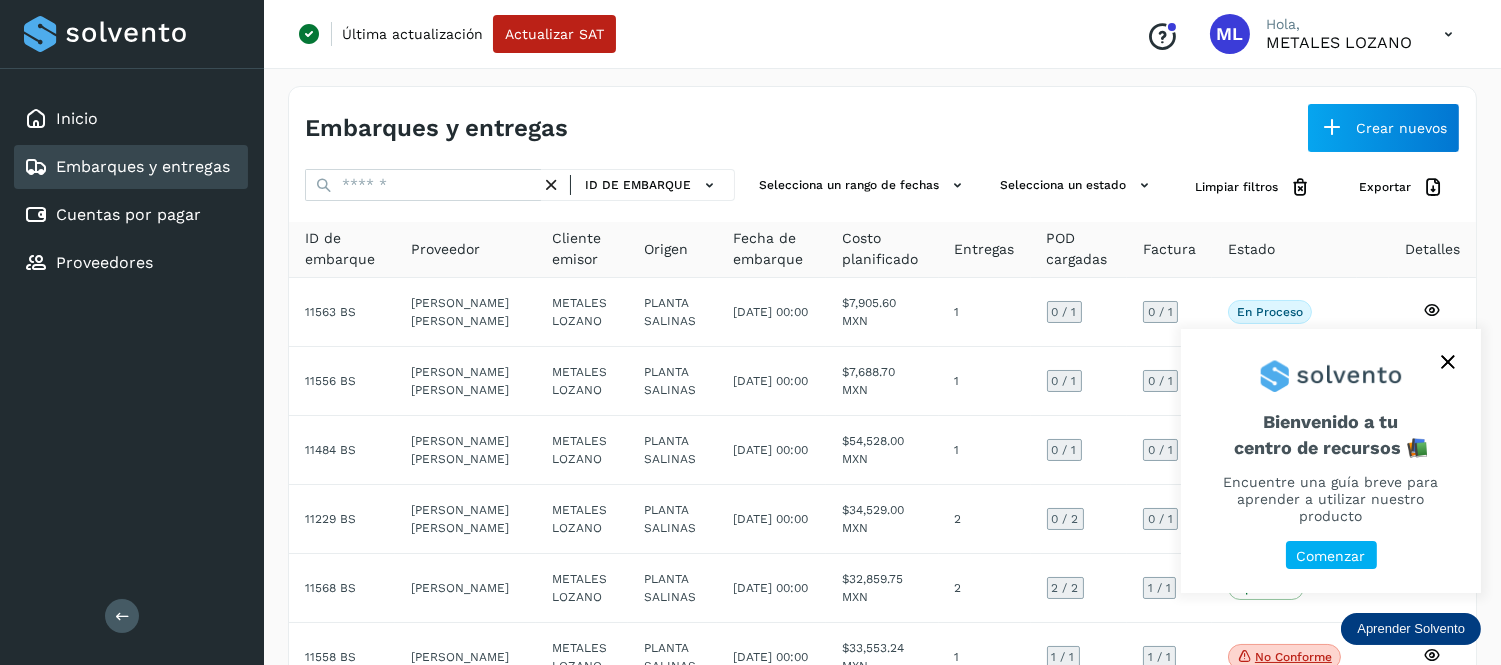 click 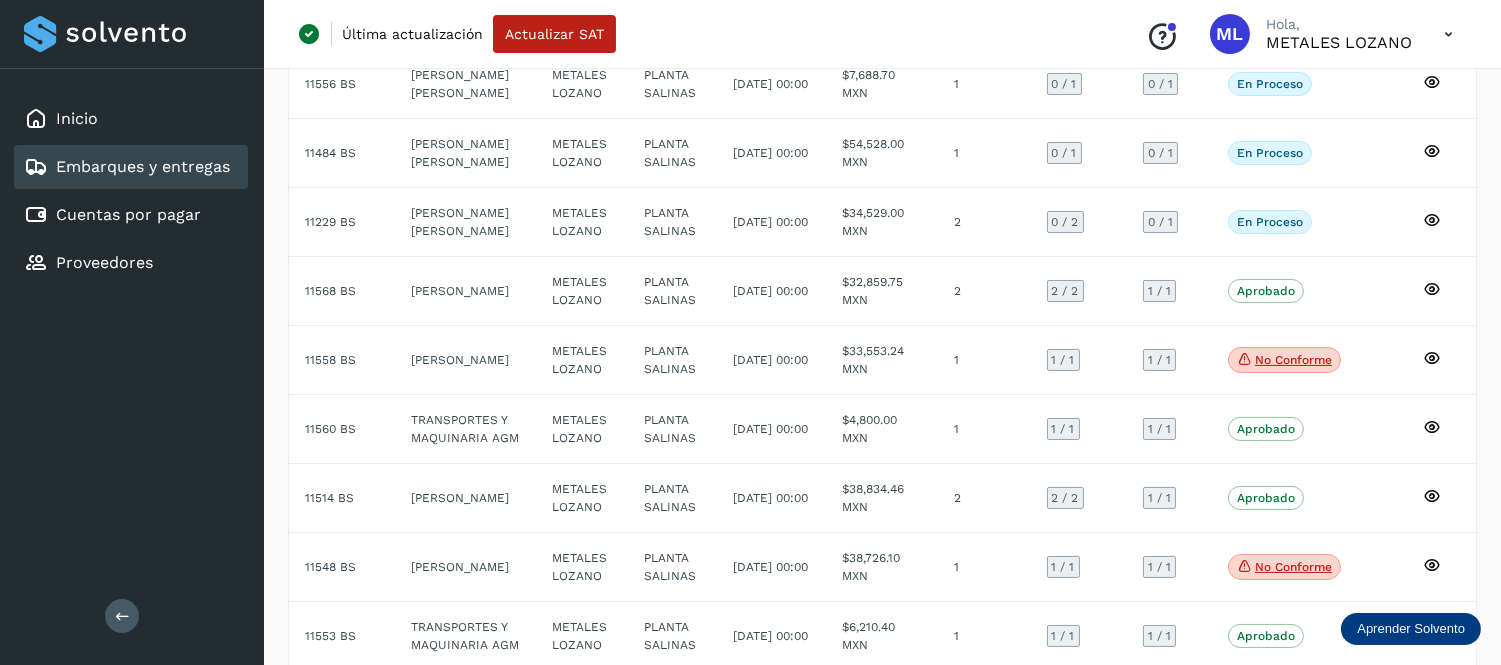 scroll, scrollTop: 4, scrollLeft: 0, axis: vertical 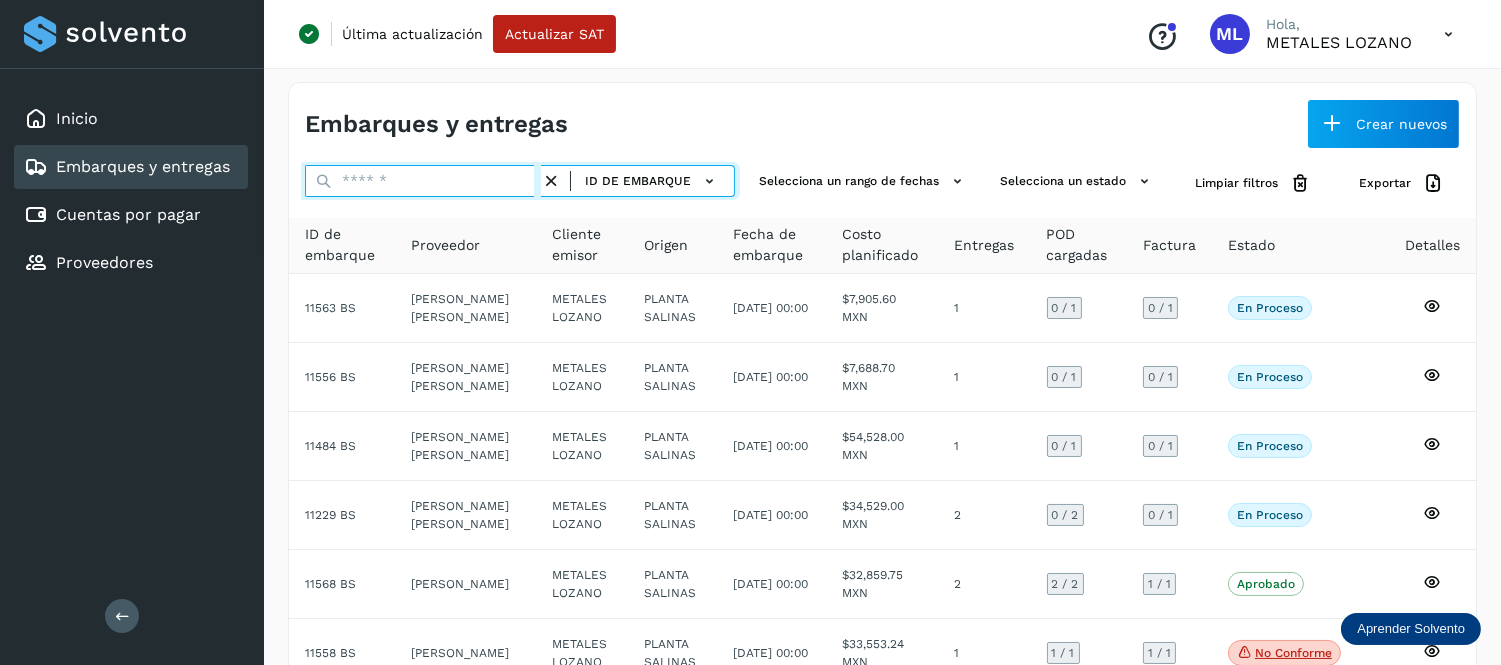 paste on "********" 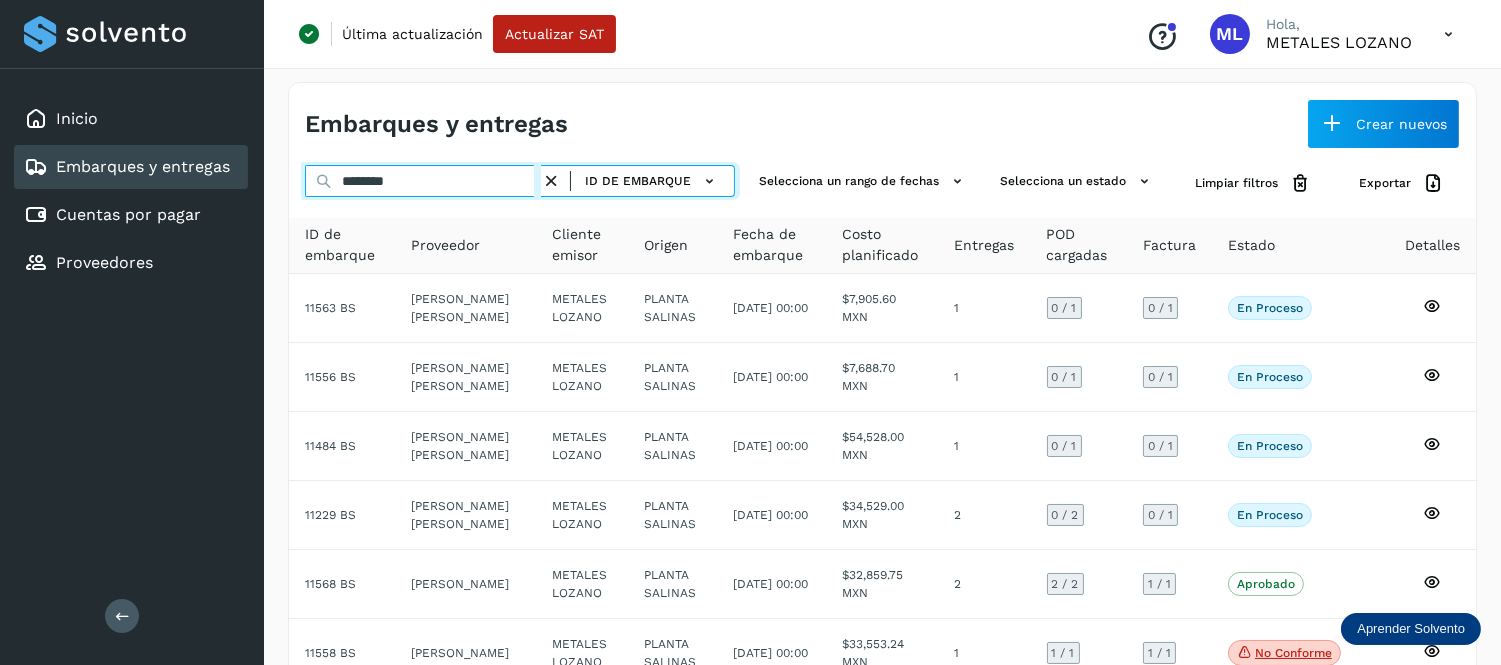 click on "********" at bounding box center [423, 181] 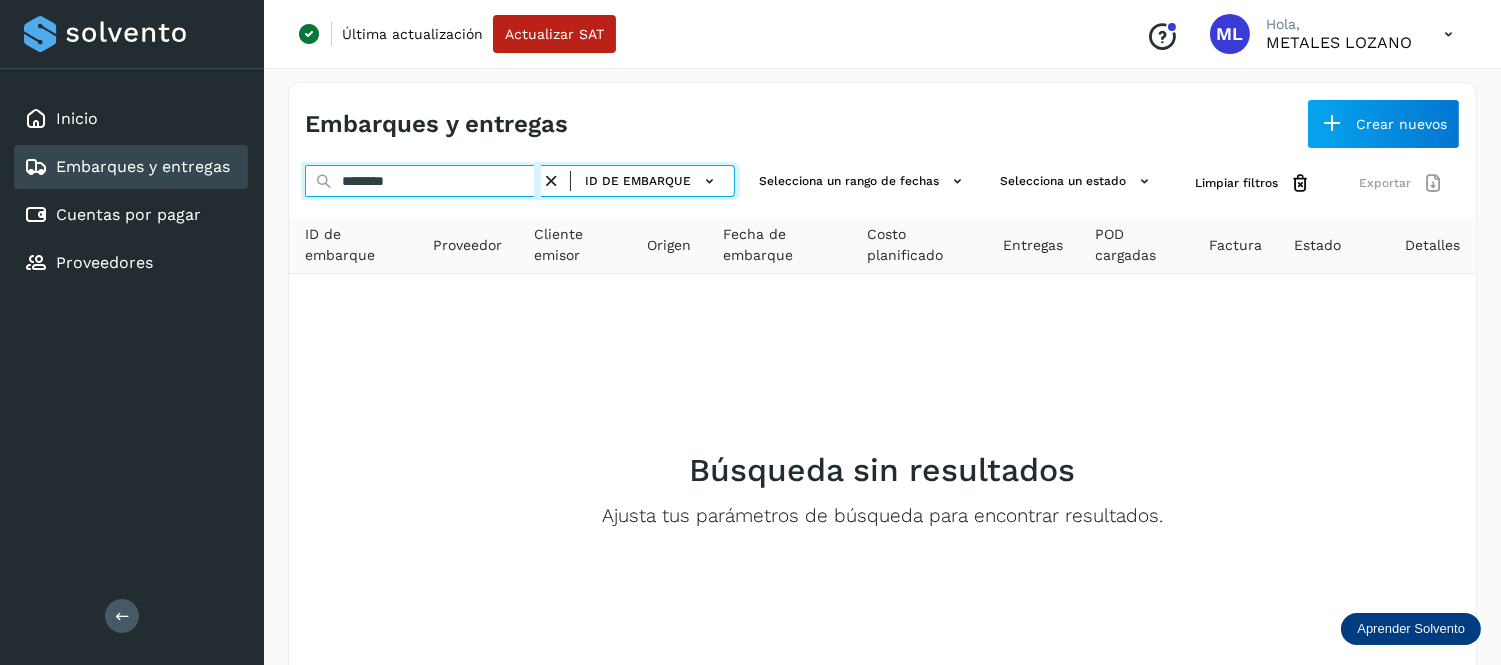 type on "********" 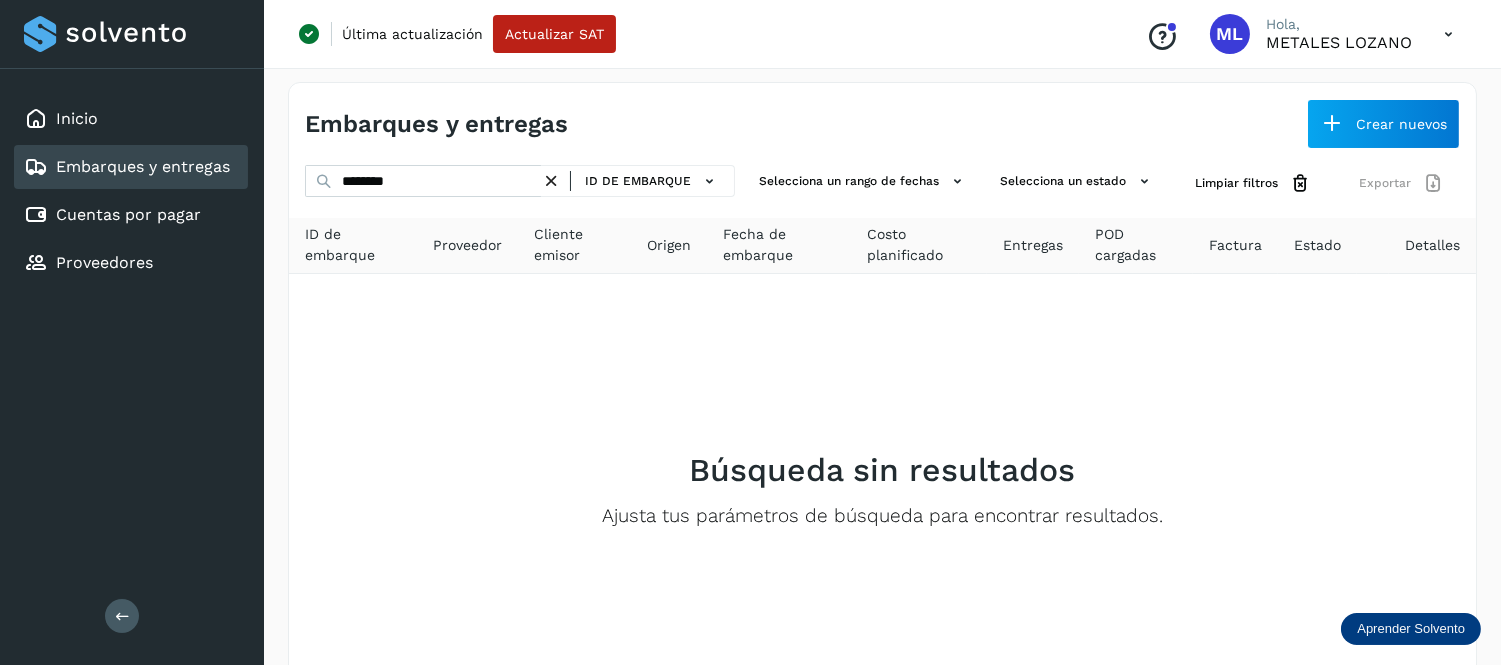 drag, startPoint x: 552, startPoint y: 184, endPoint x: 530, endPoint y: 181, distance: 22.203604 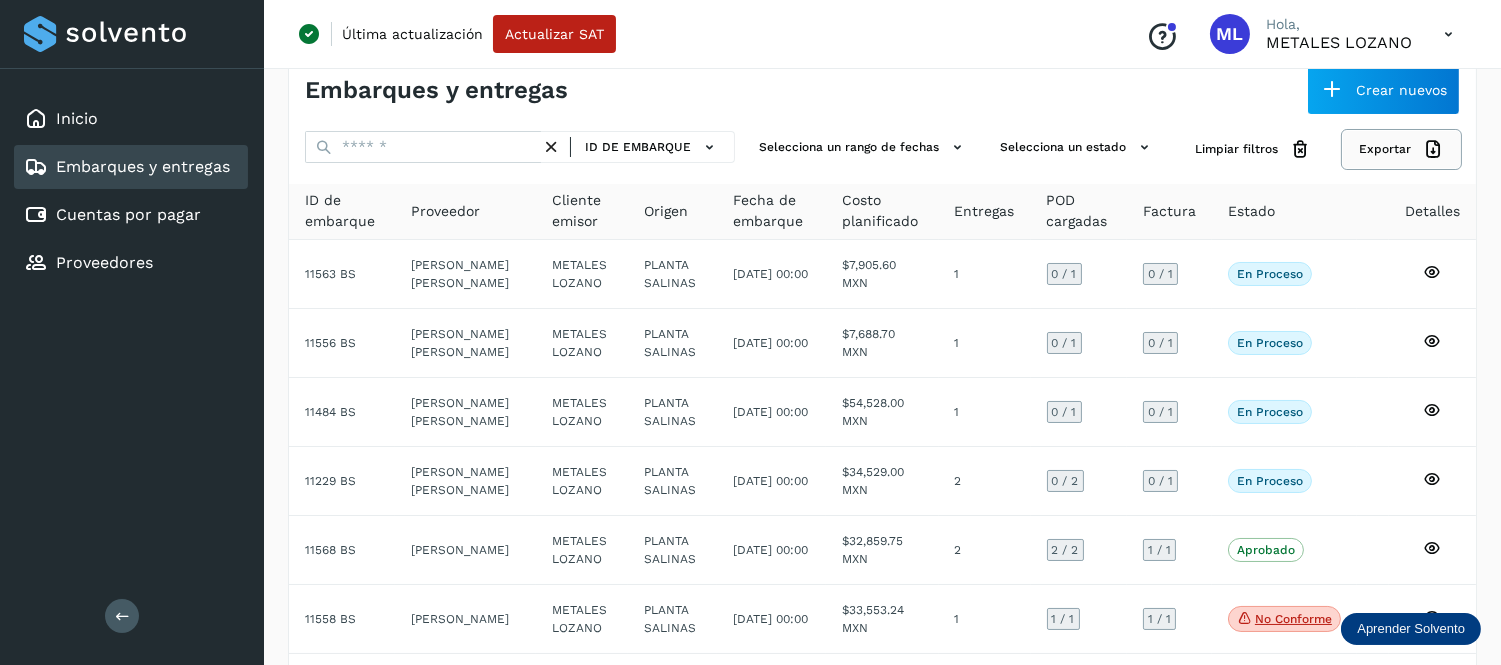 scroll, scrollTop: 0, scrollLeft: 0, axis: both 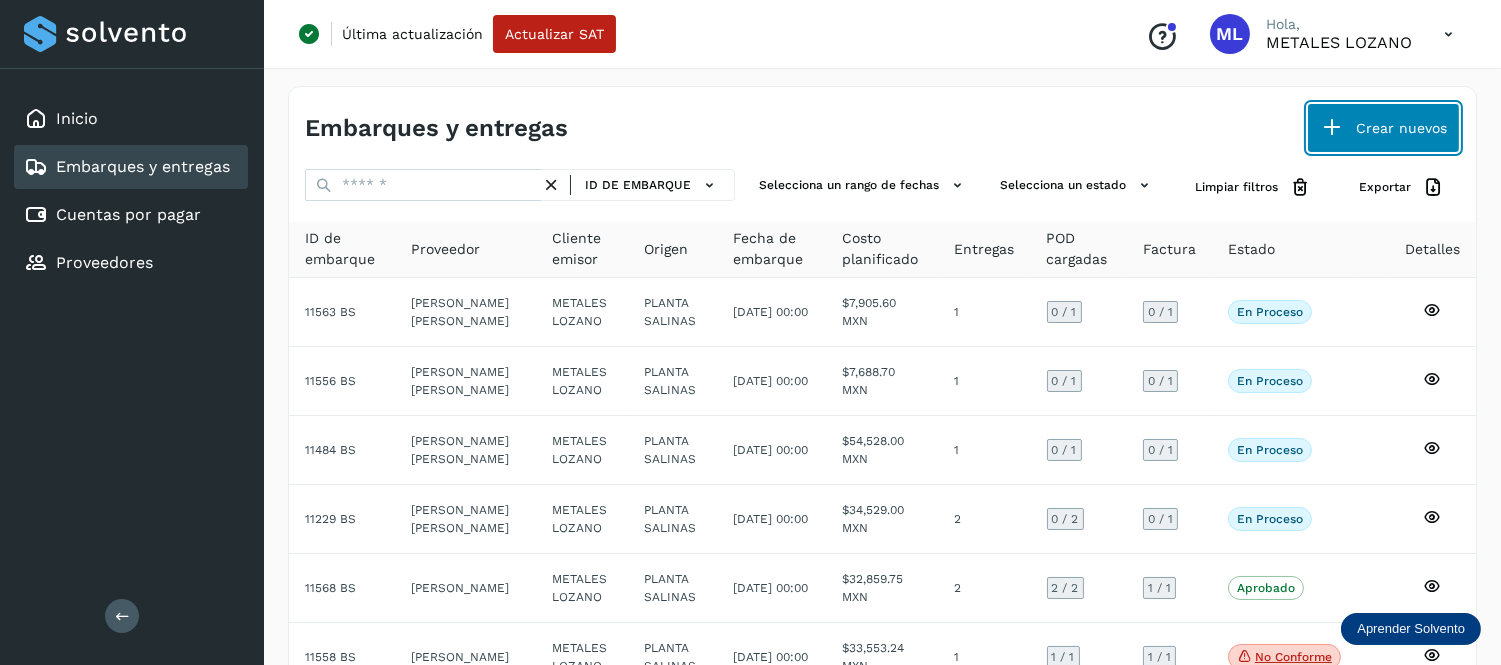 click on "Crear nuevos" 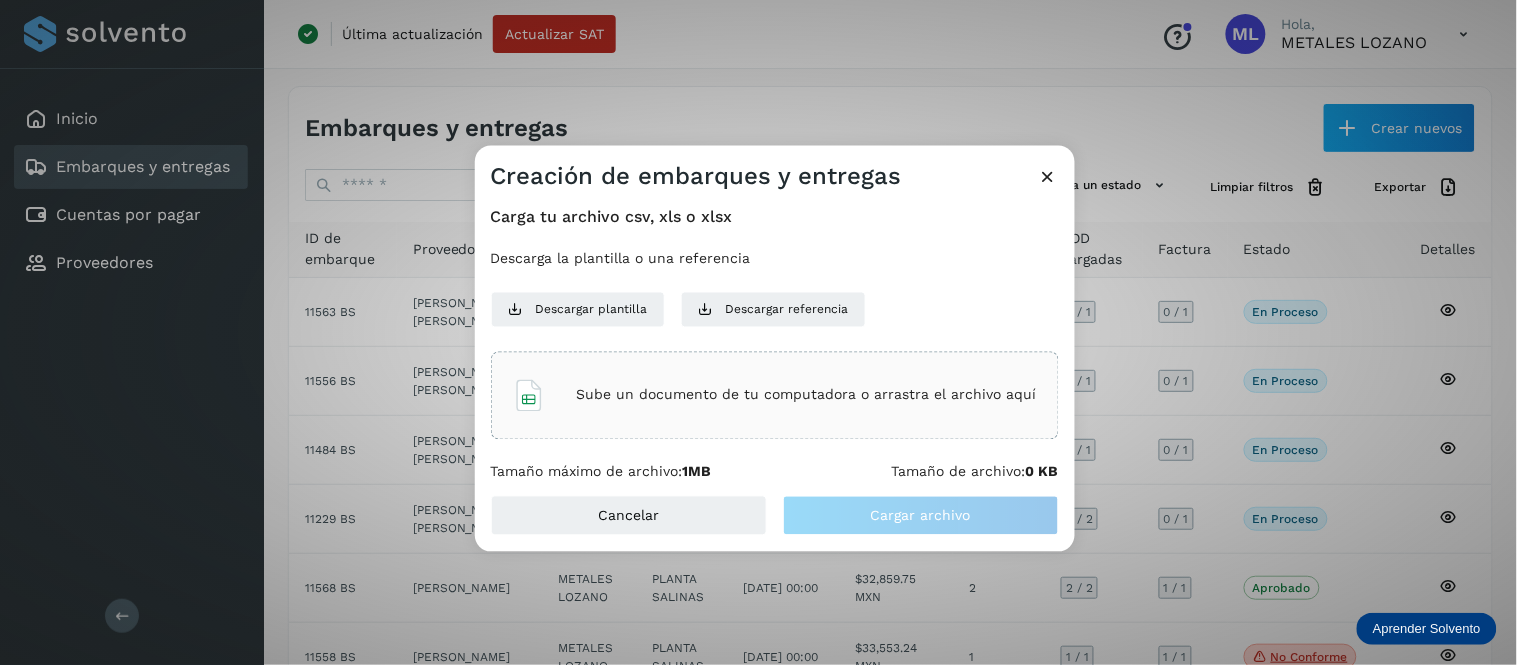 click on "Sube un documento de tu computadora o arrastra el archivo aquí" 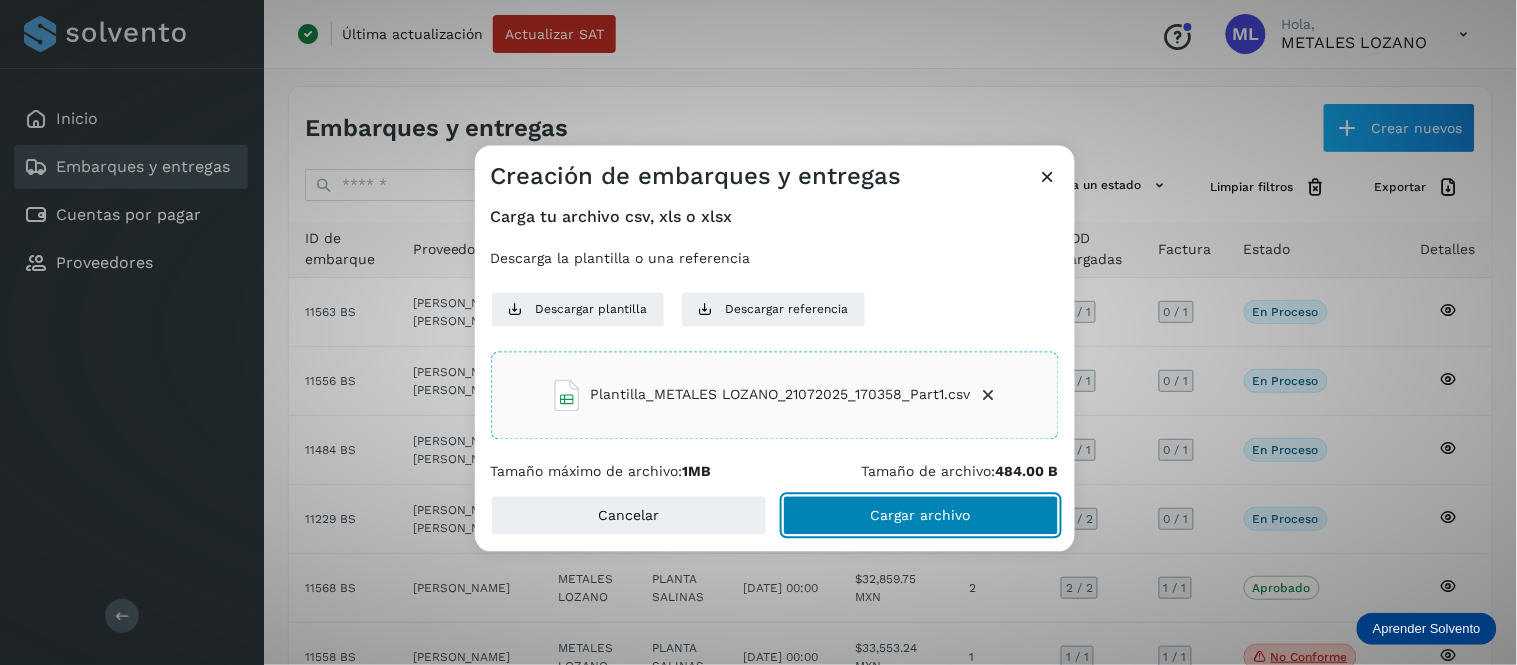 click on "Cargar archivo" 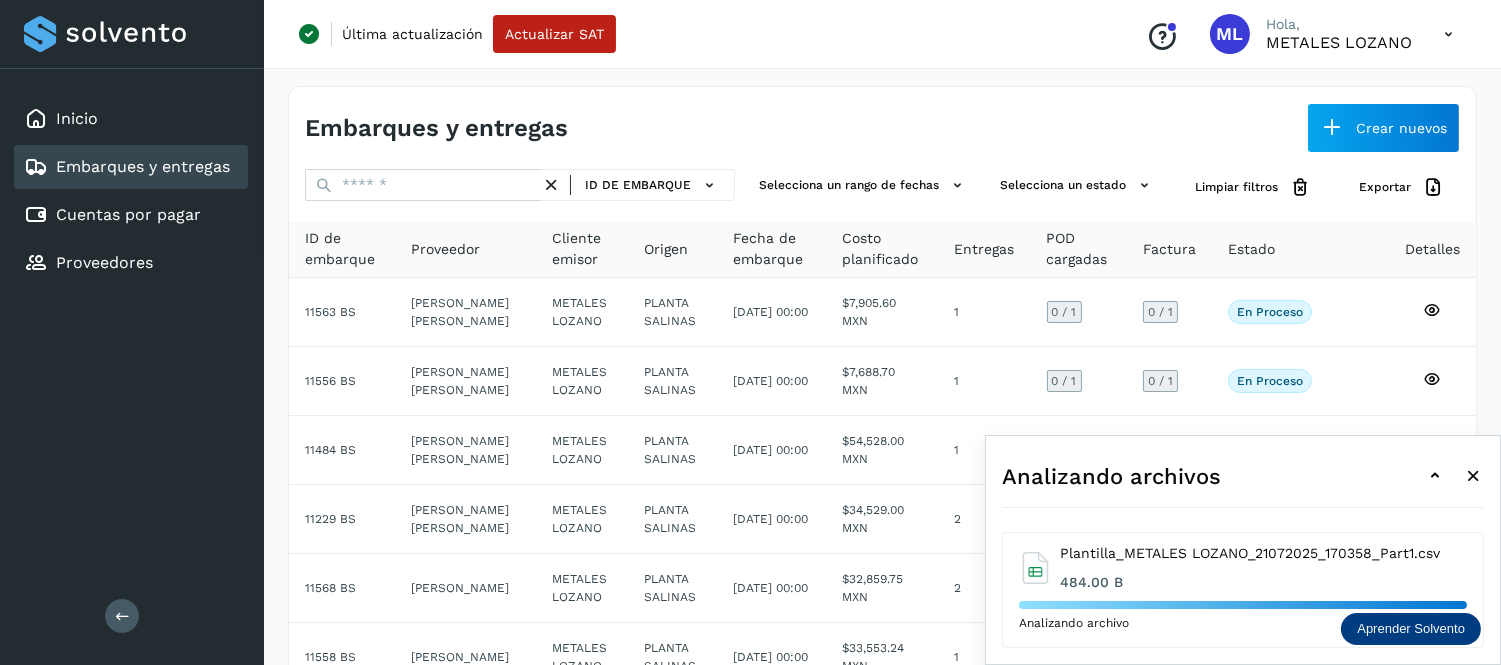 click at bounding box center (1435, 476) 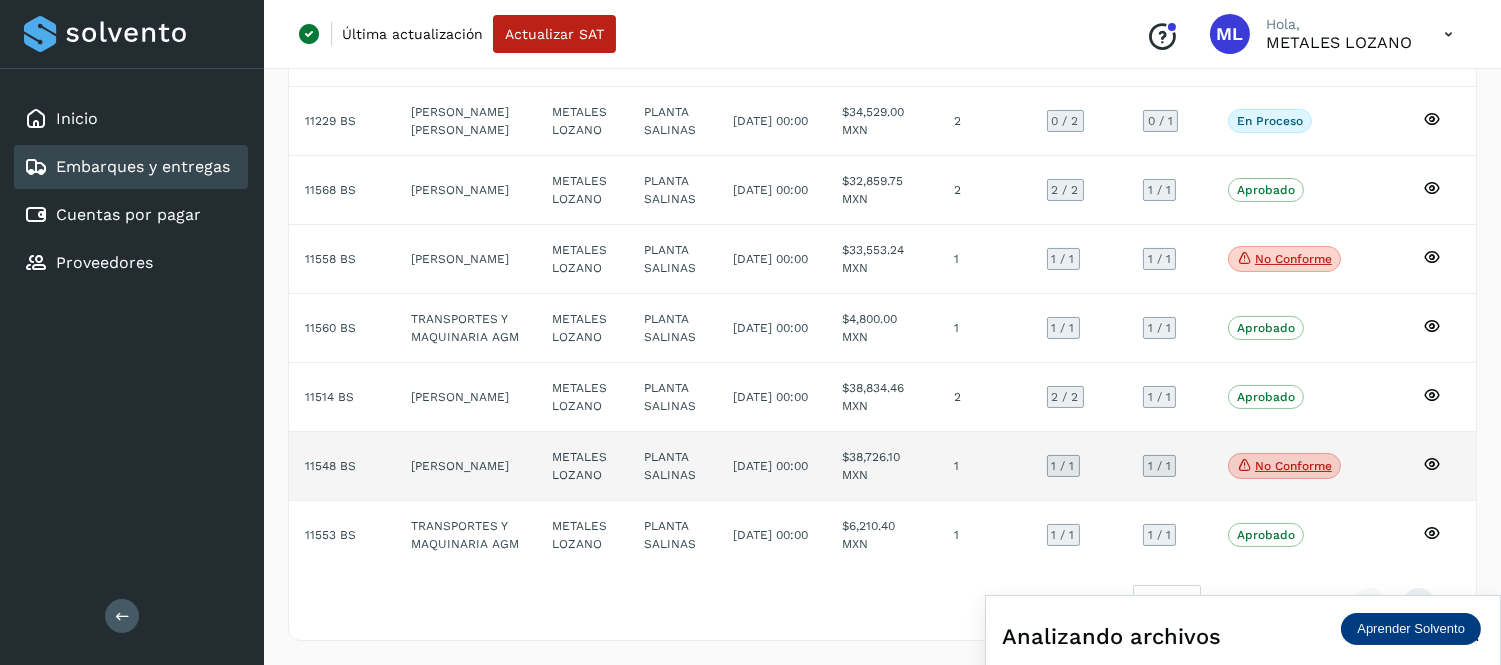 scroll, scrollTop: 560, scrollLeft: 0, axis: vertical 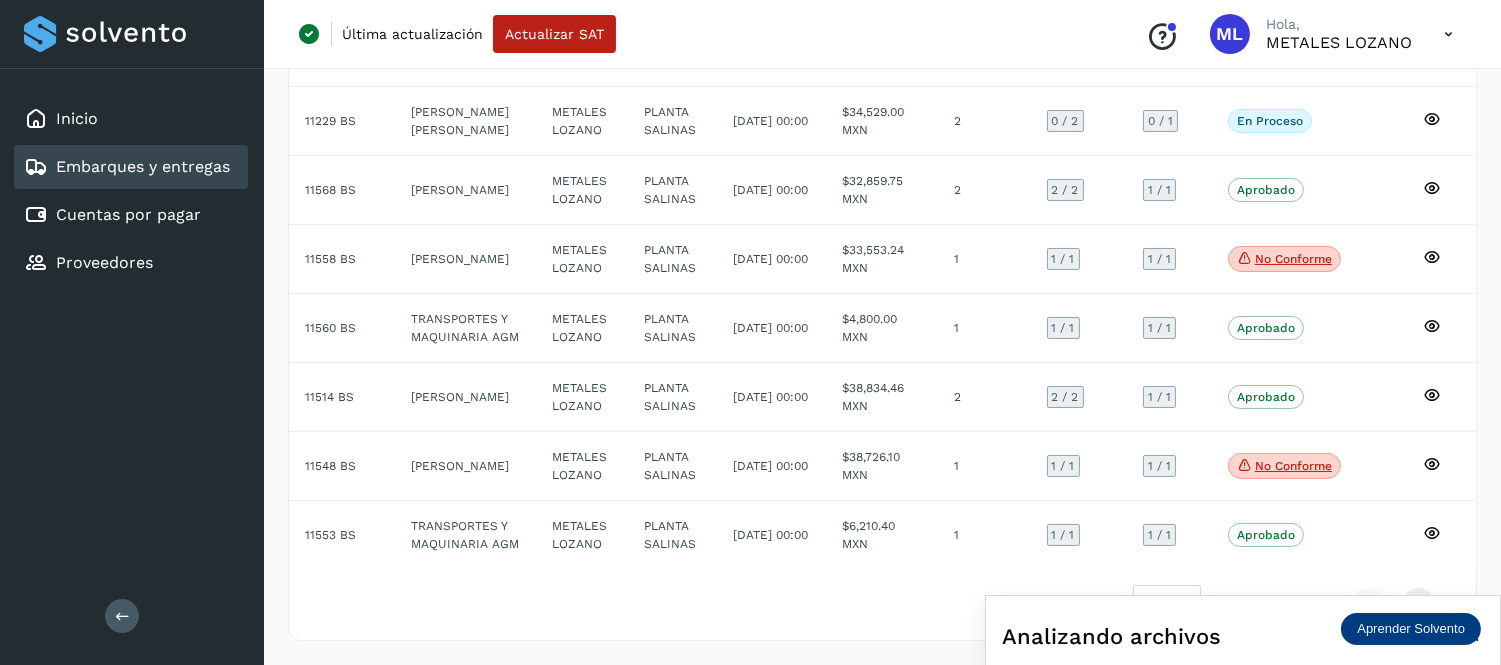 click at bounding box center (1448, 34) 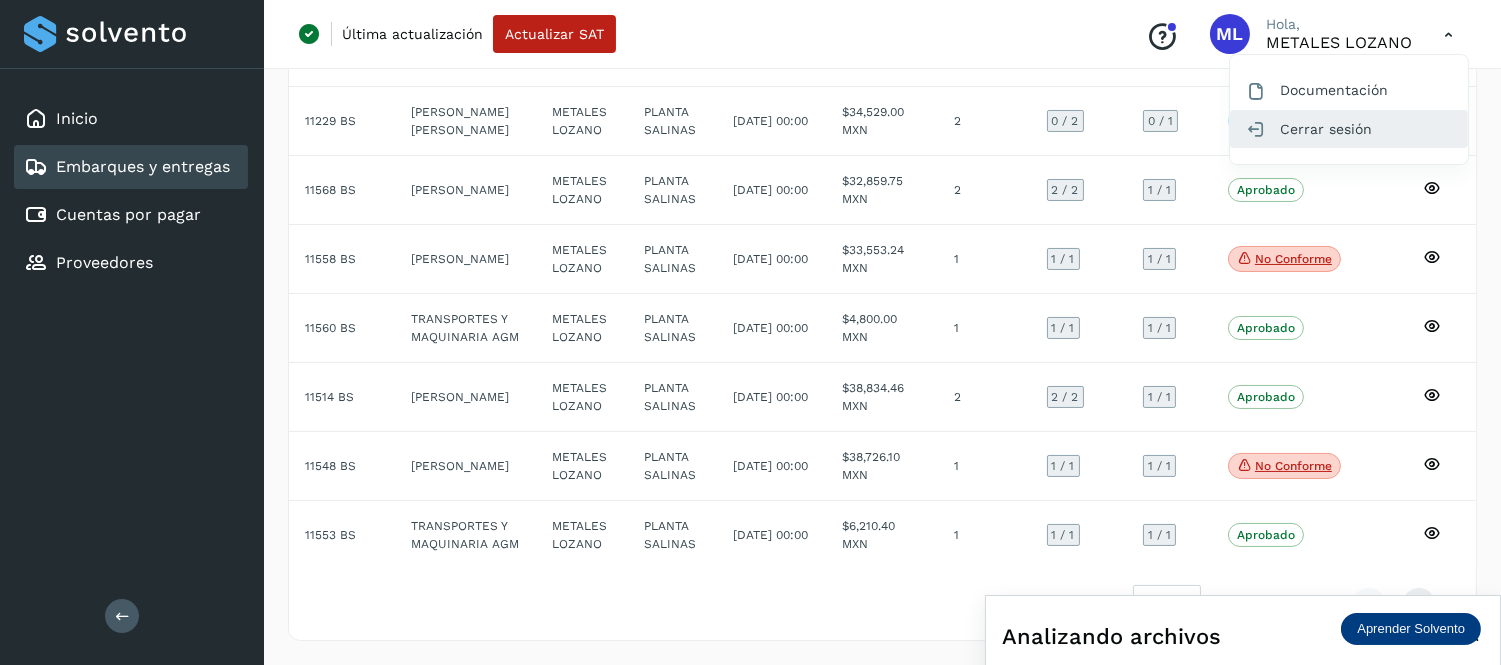 click on "Cerrar sesión" 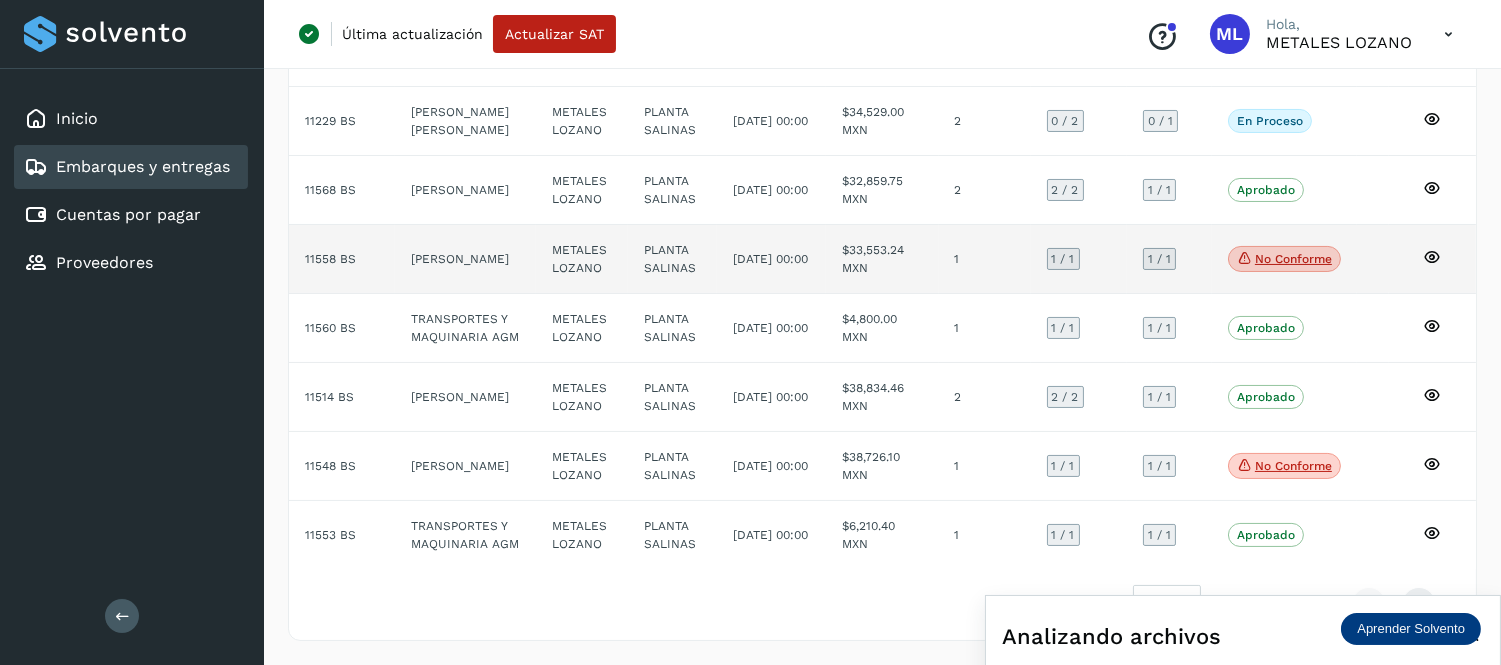 scroll, scrollTop: 0, scrollLeft: 0, axis: both 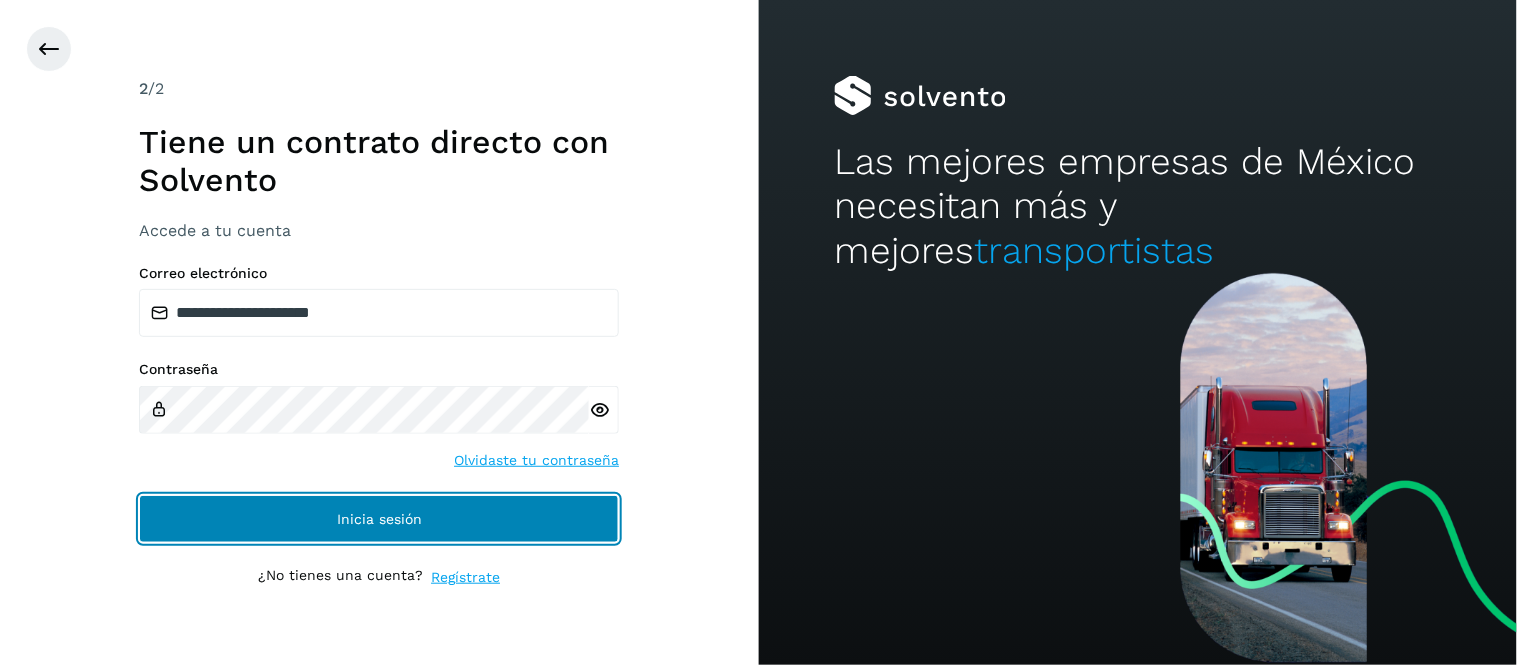 click on "Inicia sesión" at bounding box center (379, 519) 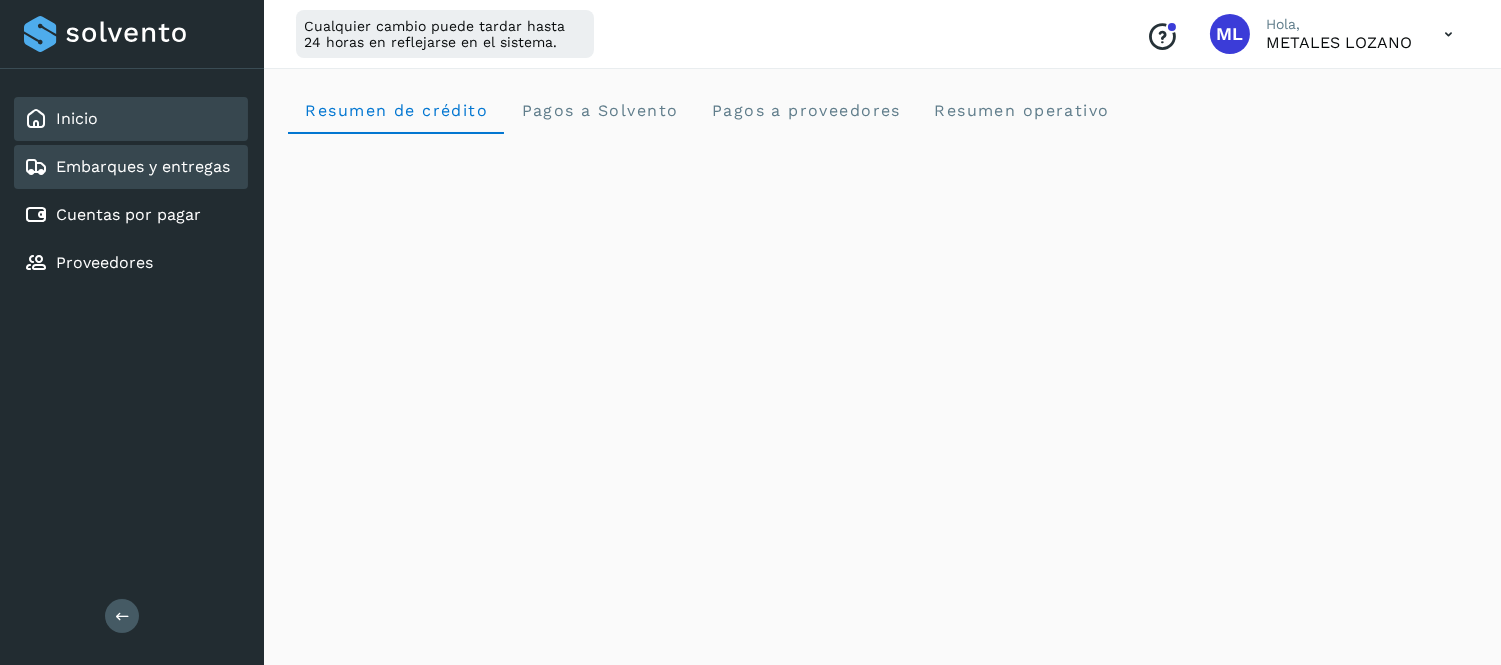 click on "Embarques y entregas" at bounding box center (143, 166) 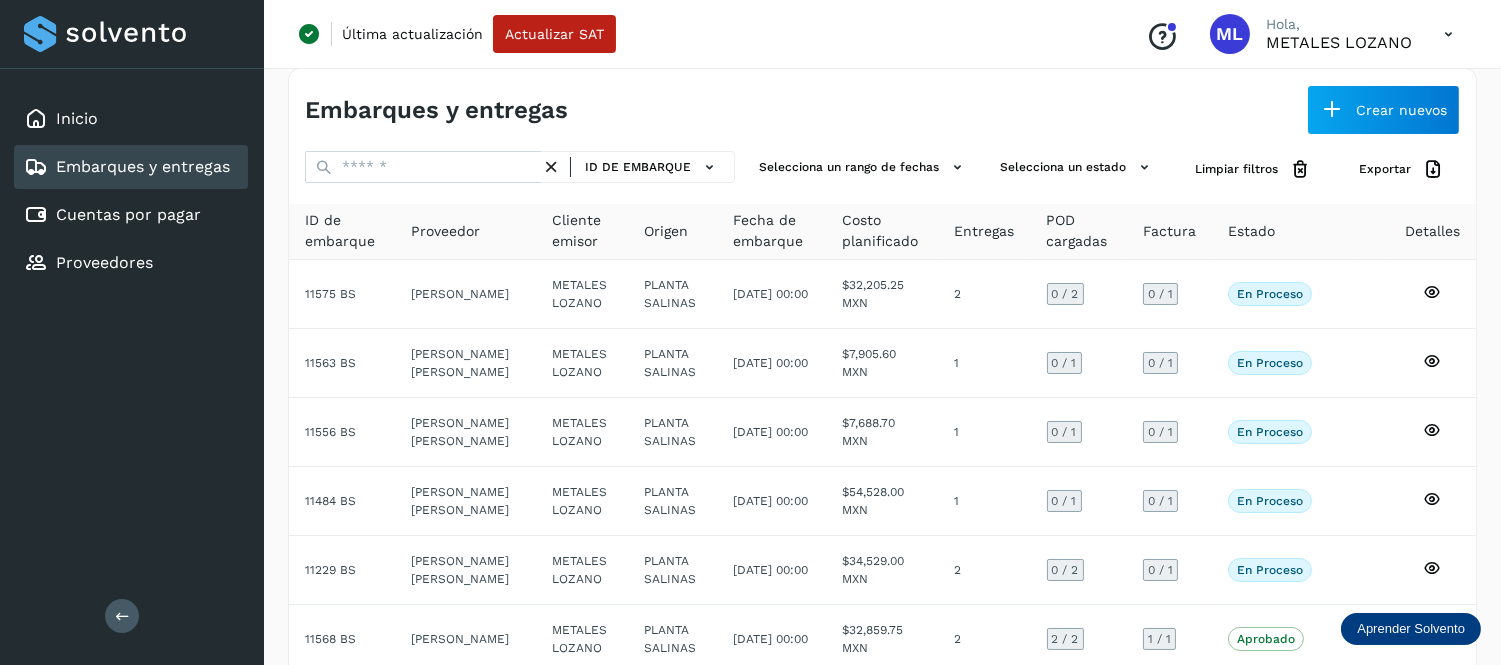 scroll, scrollTop: 4, scrollLeft: 0, axis: vertical 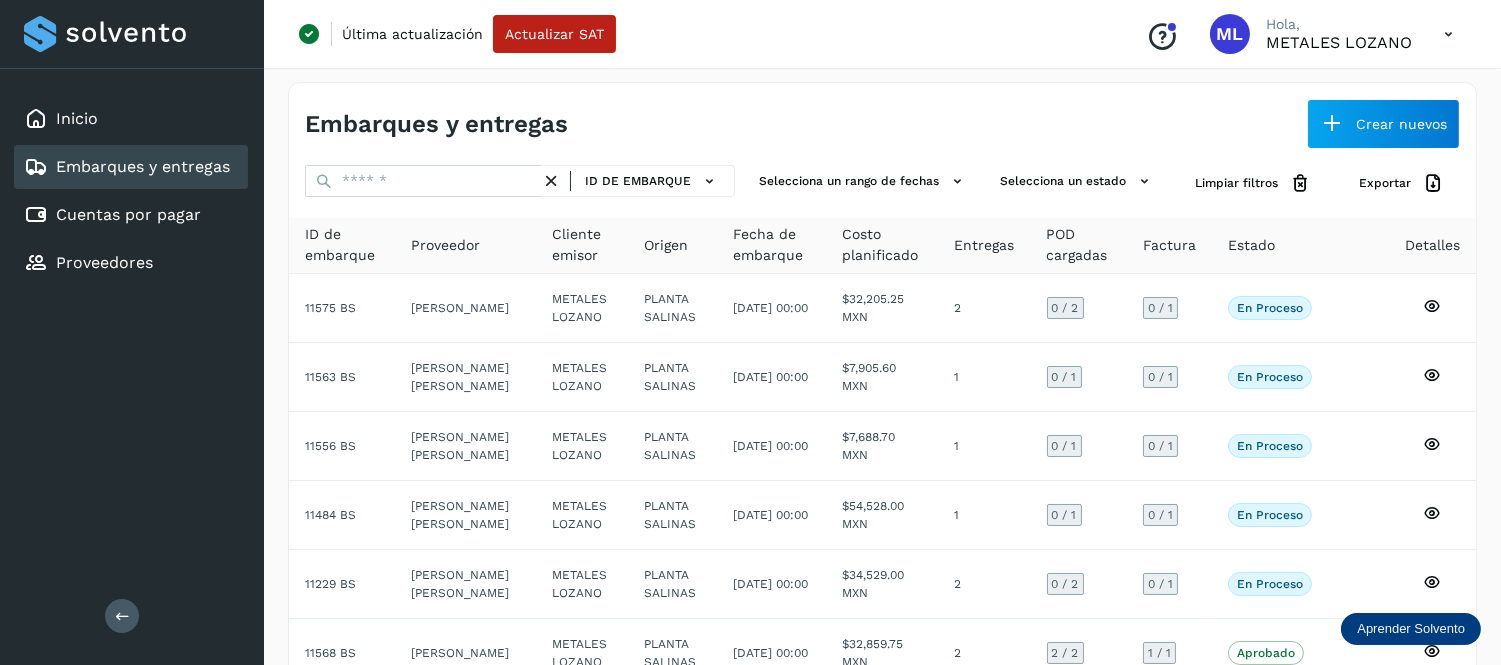 click at bounding box center [1448, 34] 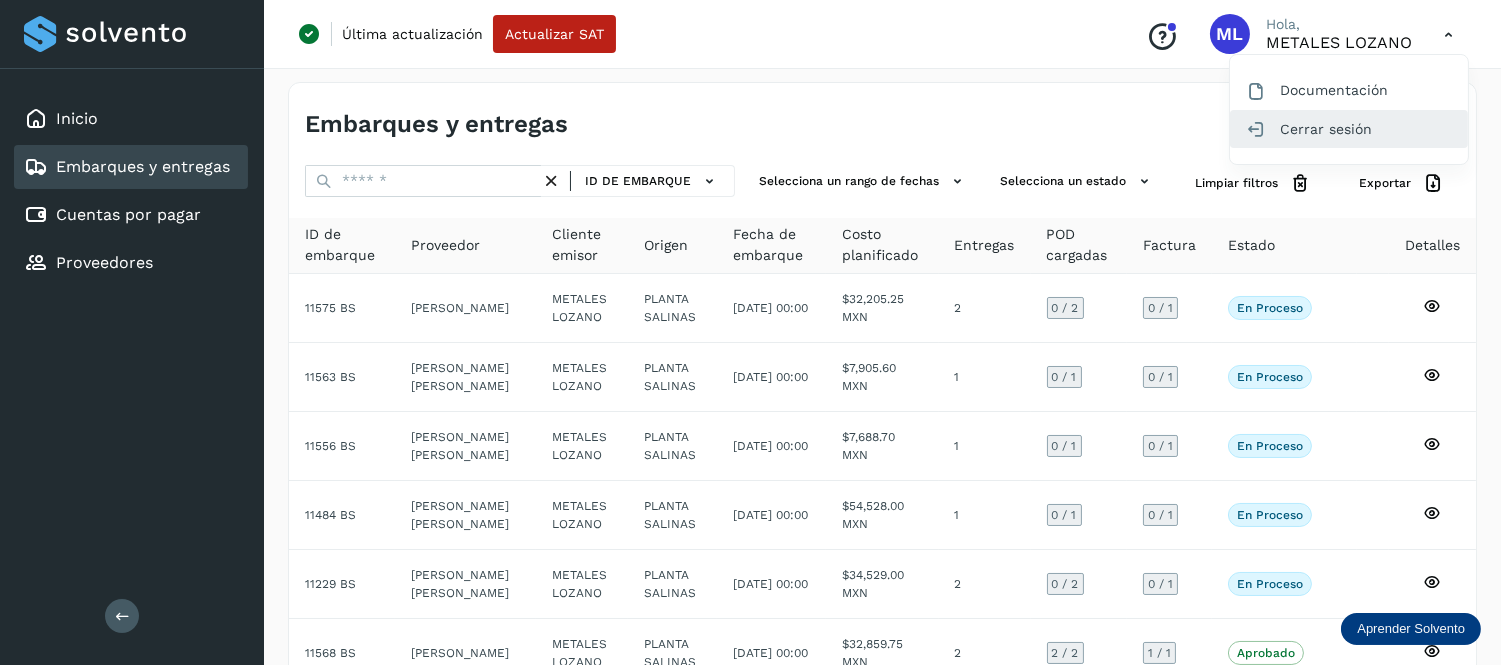 click on "Cerrar sesión" 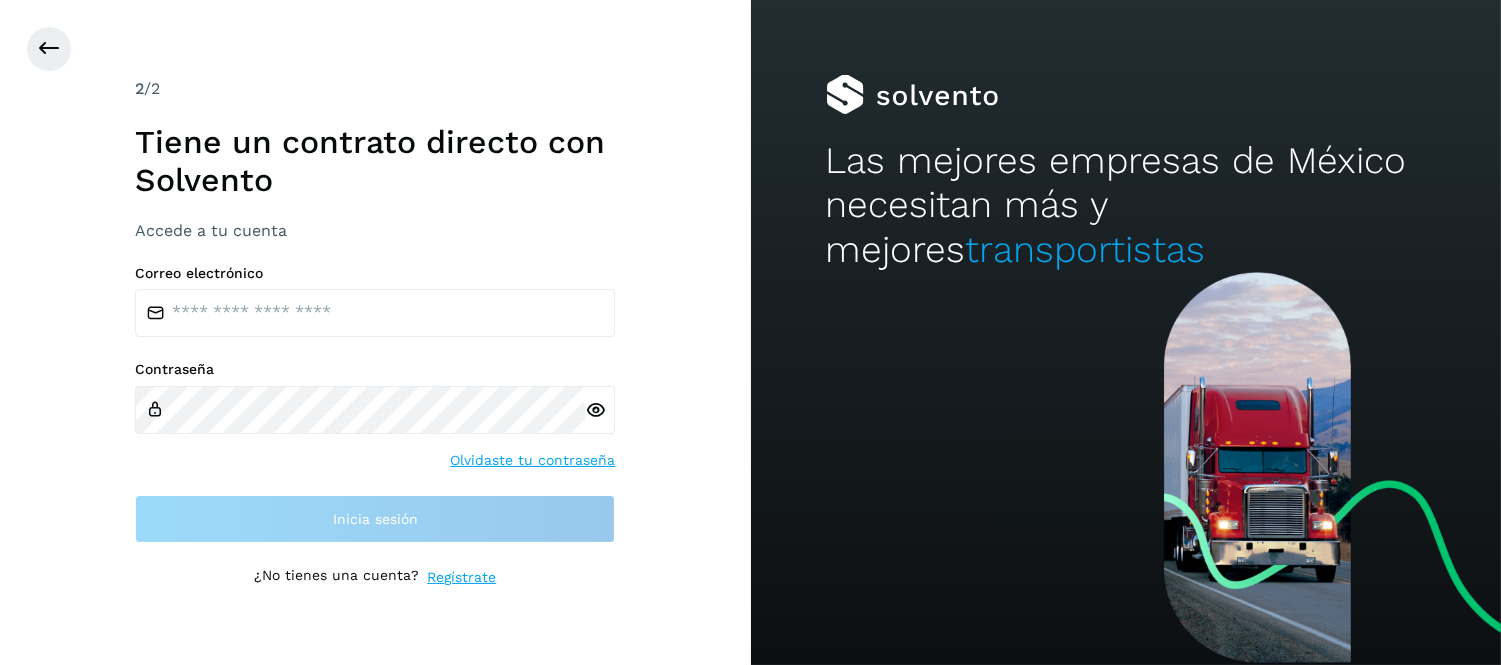 scroll, scrollTop: 0, scrollLeft: 0, axis: both 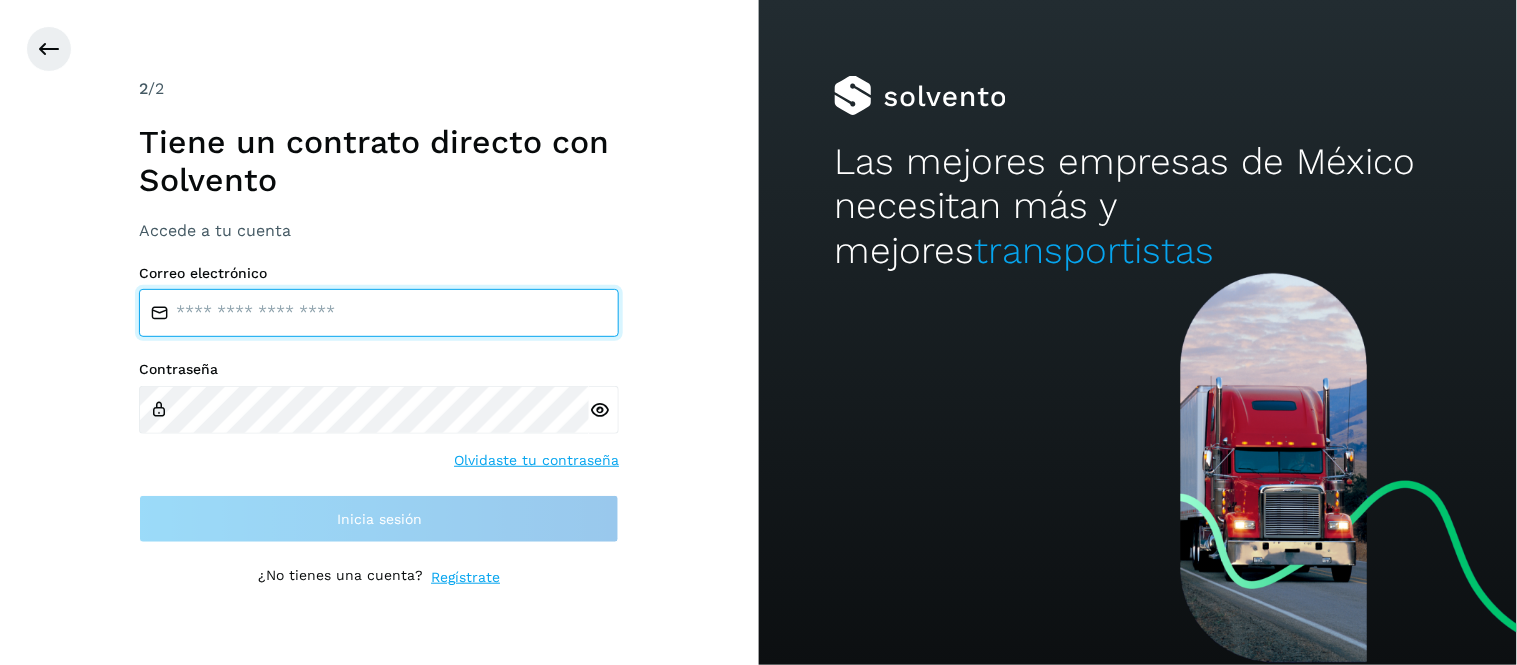 type on "**********" 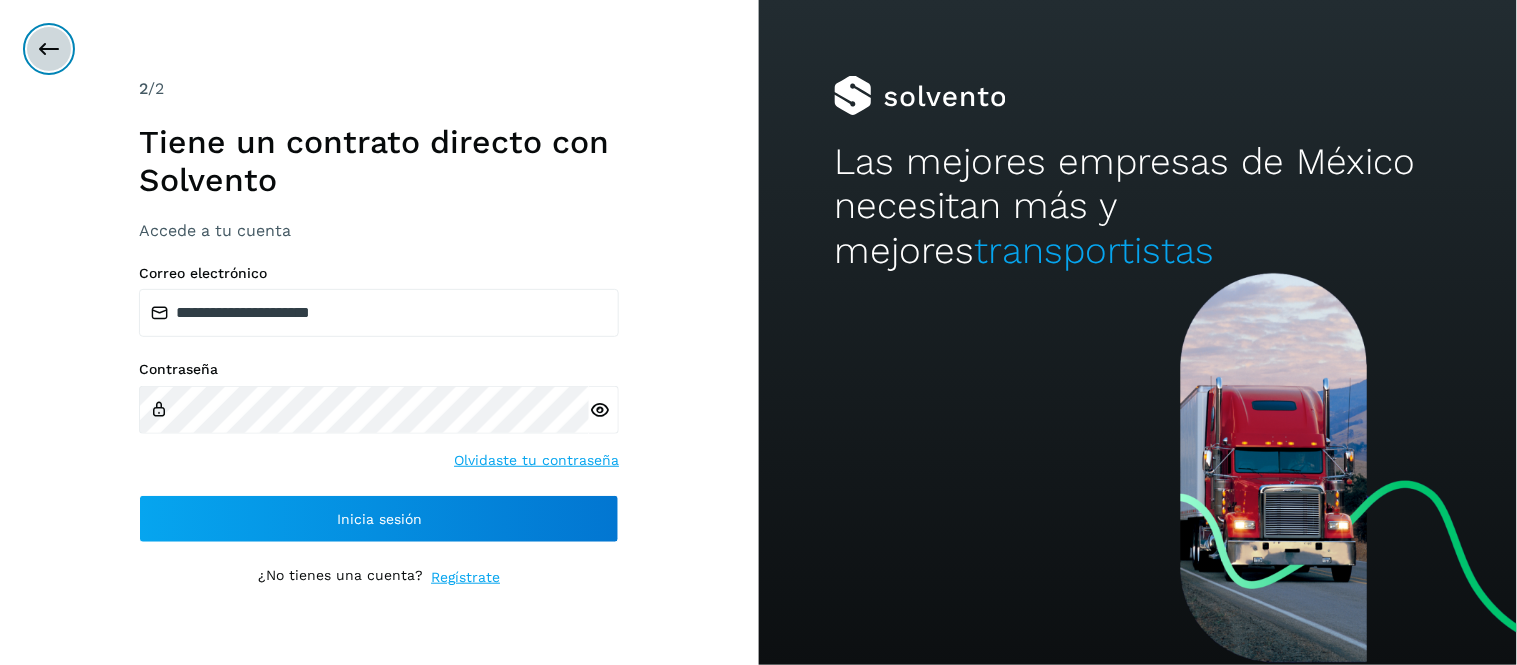 click at bounding box center [49, 49] 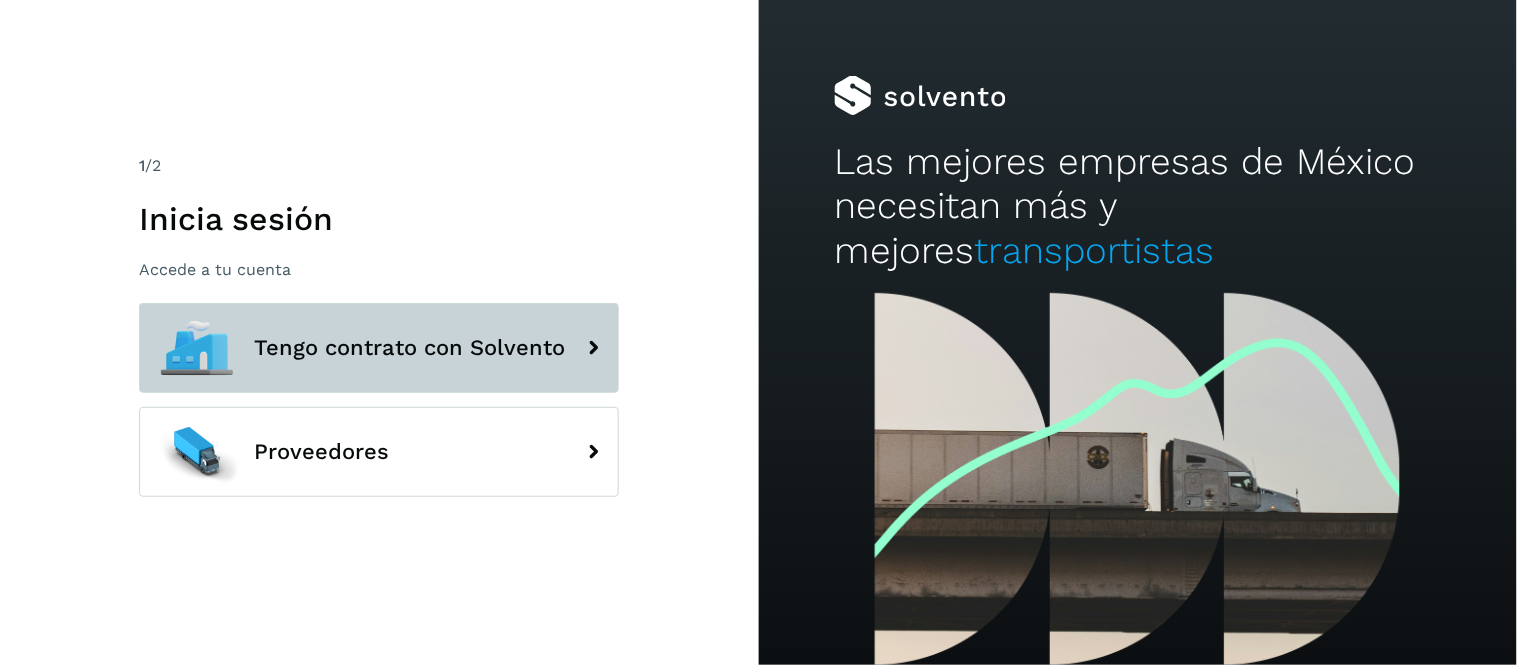 click on "Tengo contrato con Solvento" 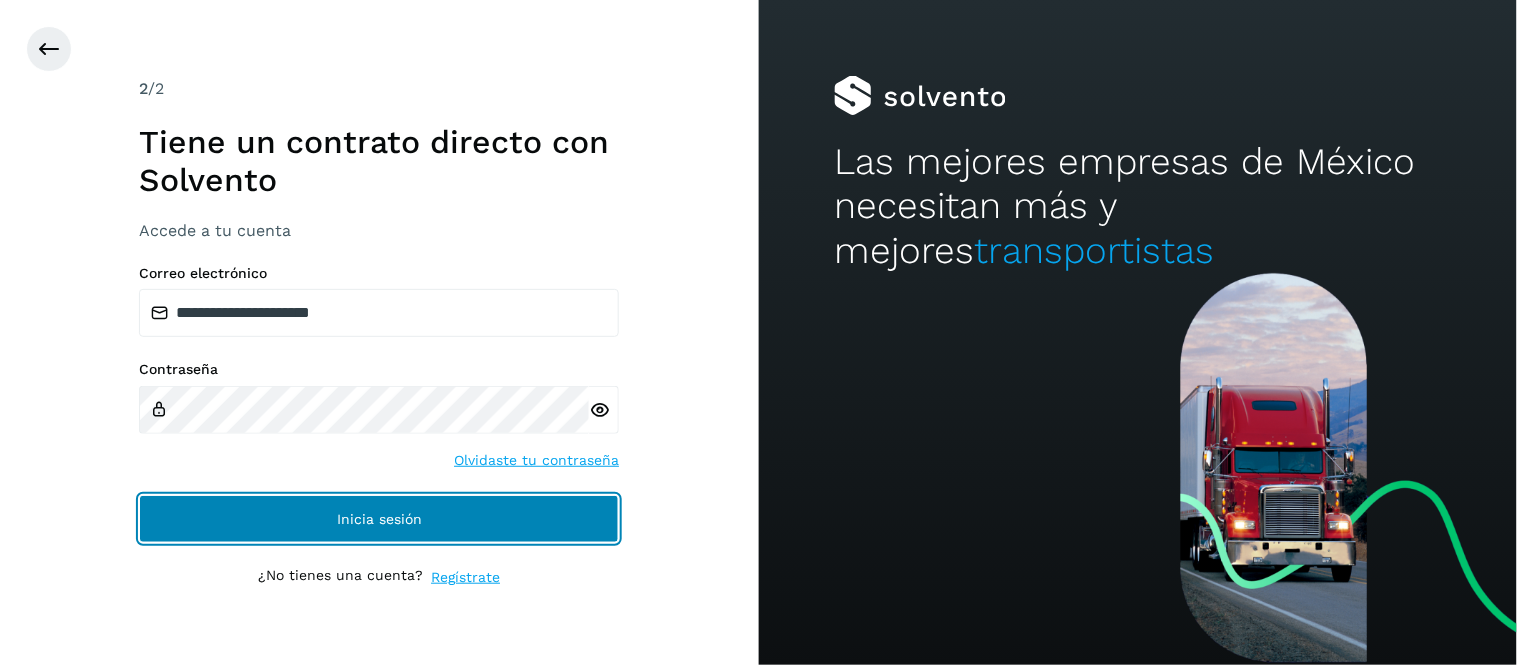 click on "Inicia sesión" at bounding box center [379, 519] 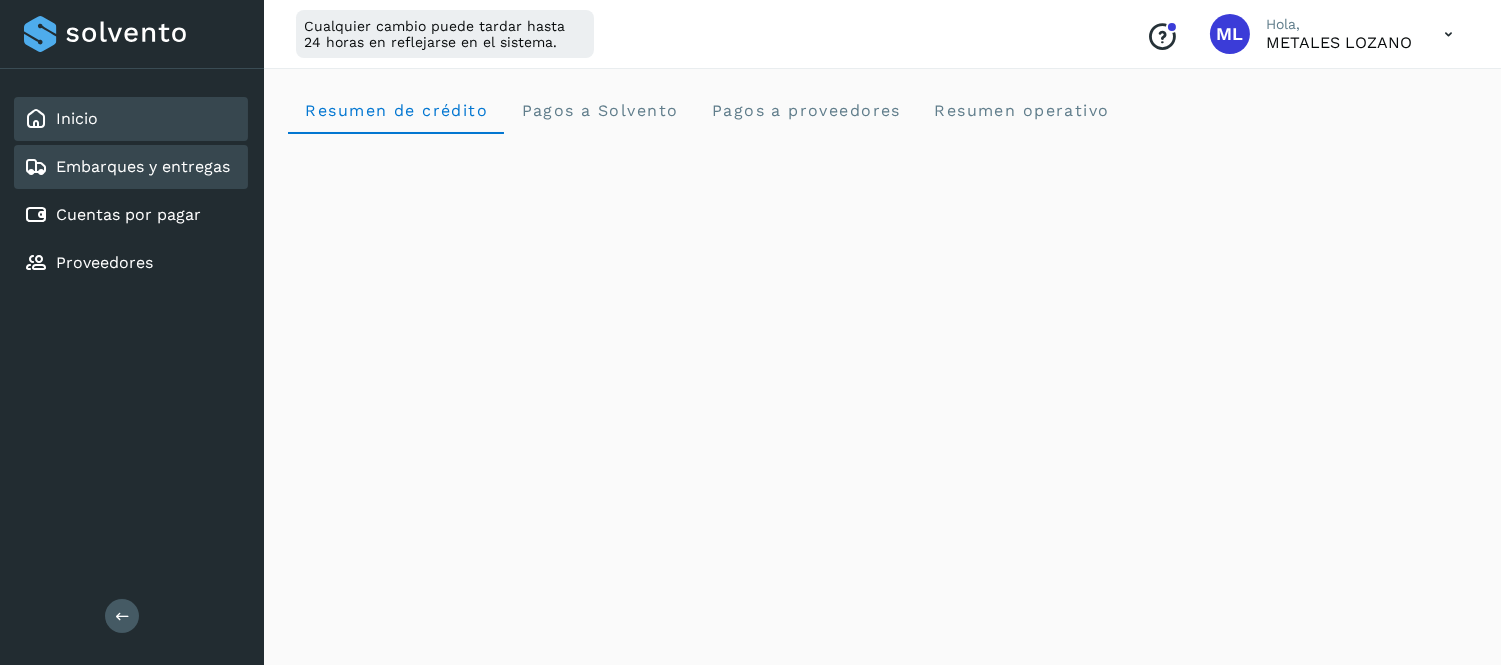 click on "Embarques y entregas" 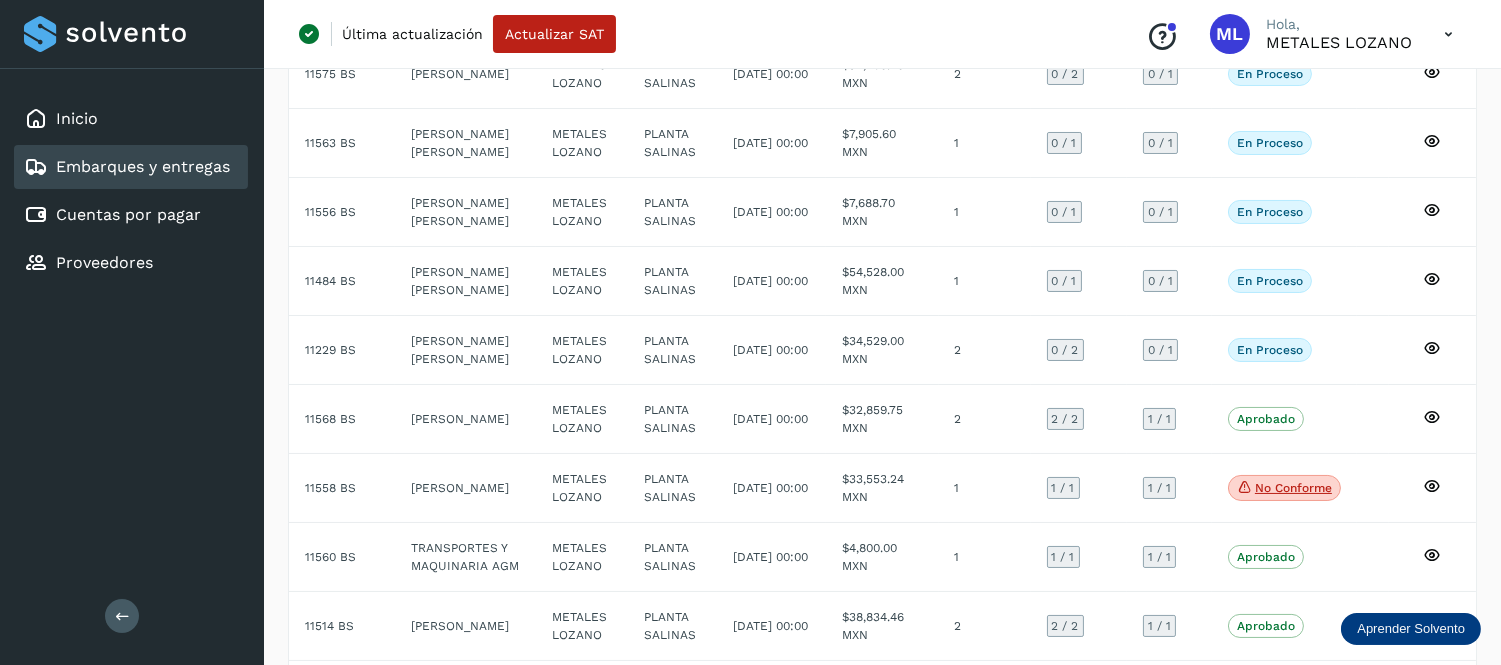 scroll, scrollTop: 4, scrollLeft: 0, axis: vertical 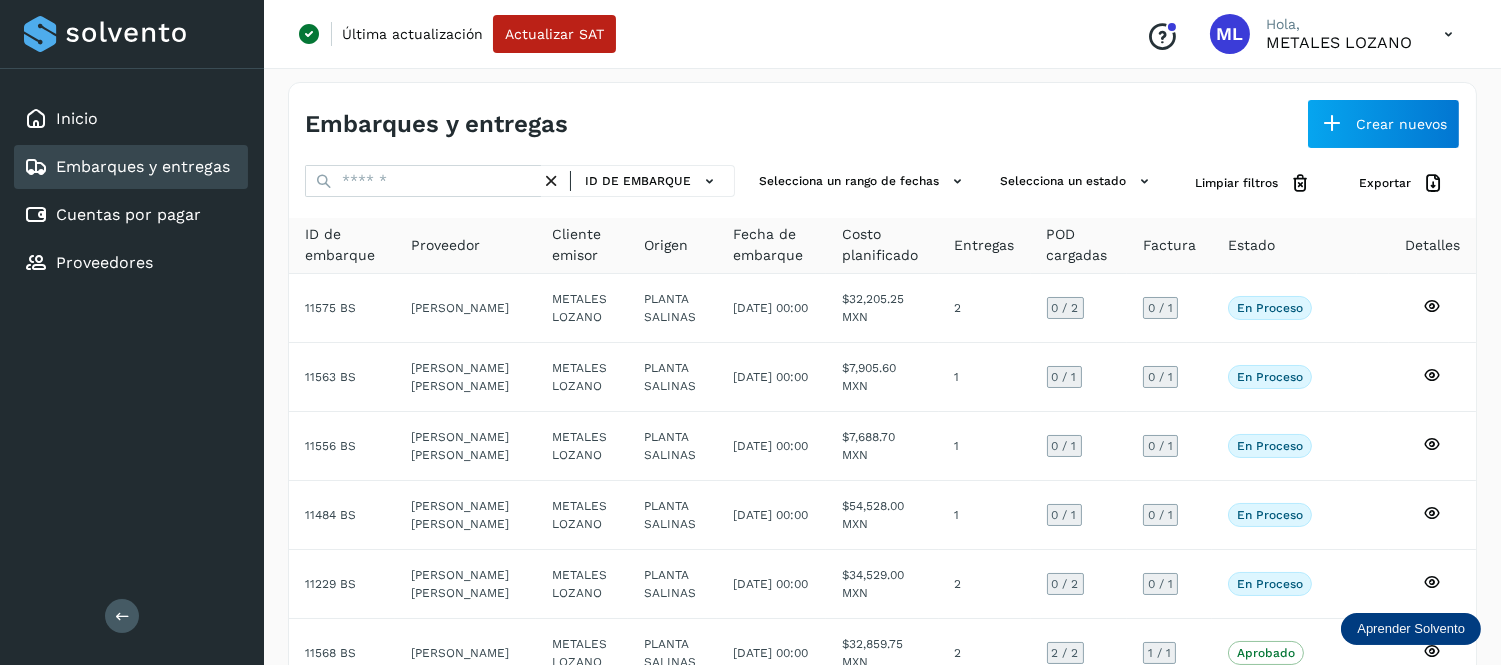 click at bounding box center (1448, 34) 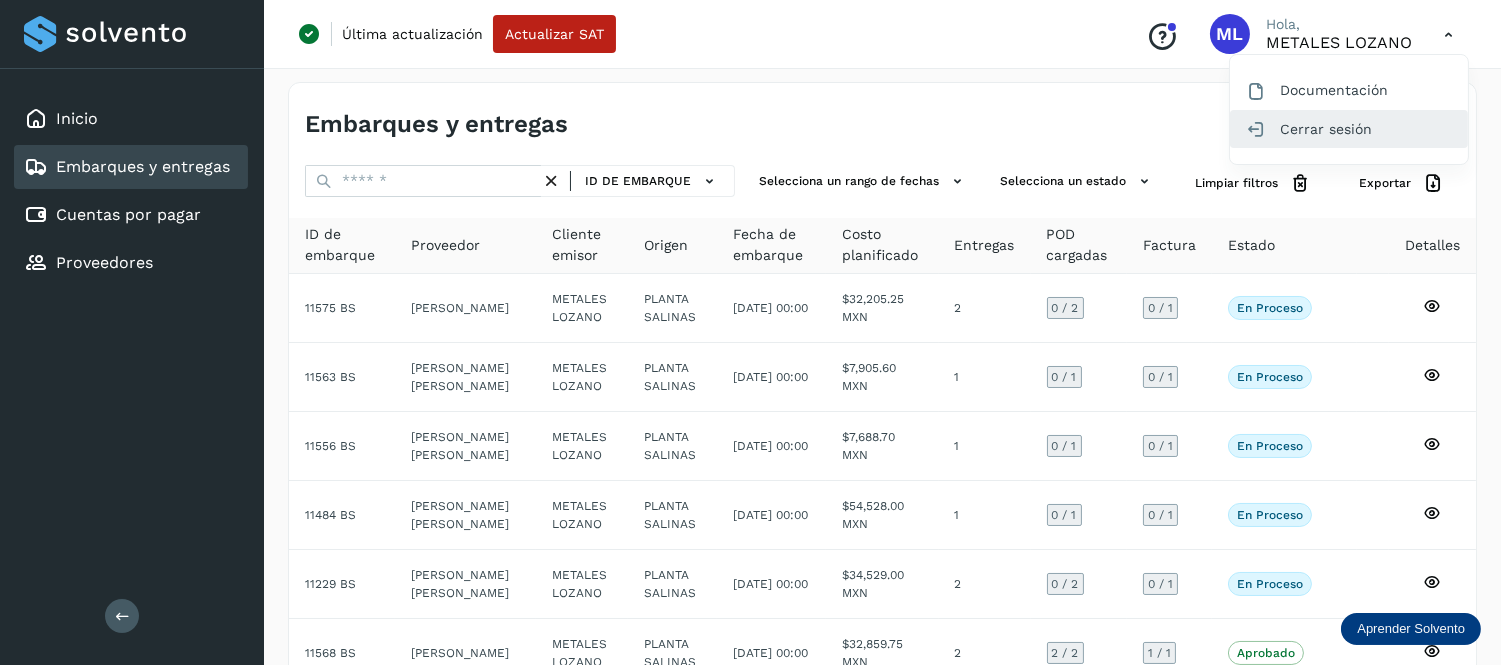 click on "Cerrar sesión" 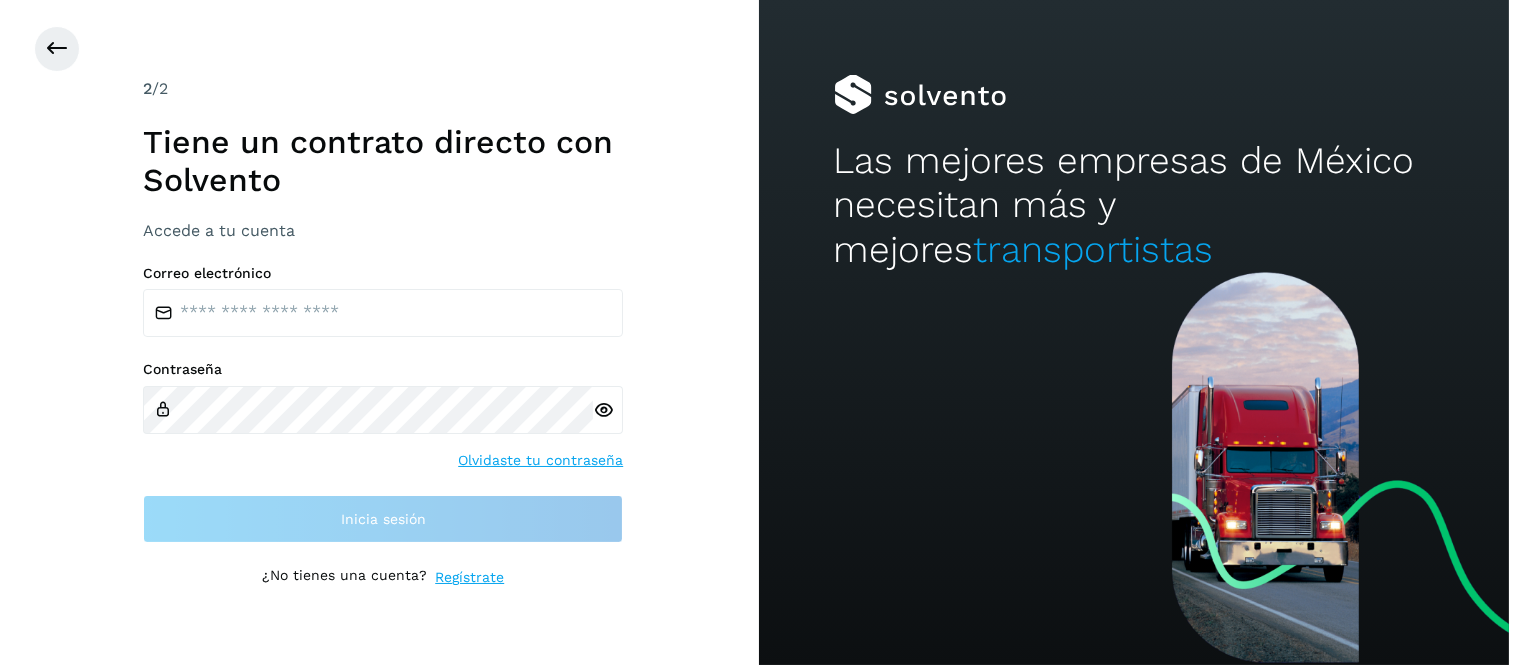 scroll, scrollTop: 0, scrollLeft: 0, axis: both 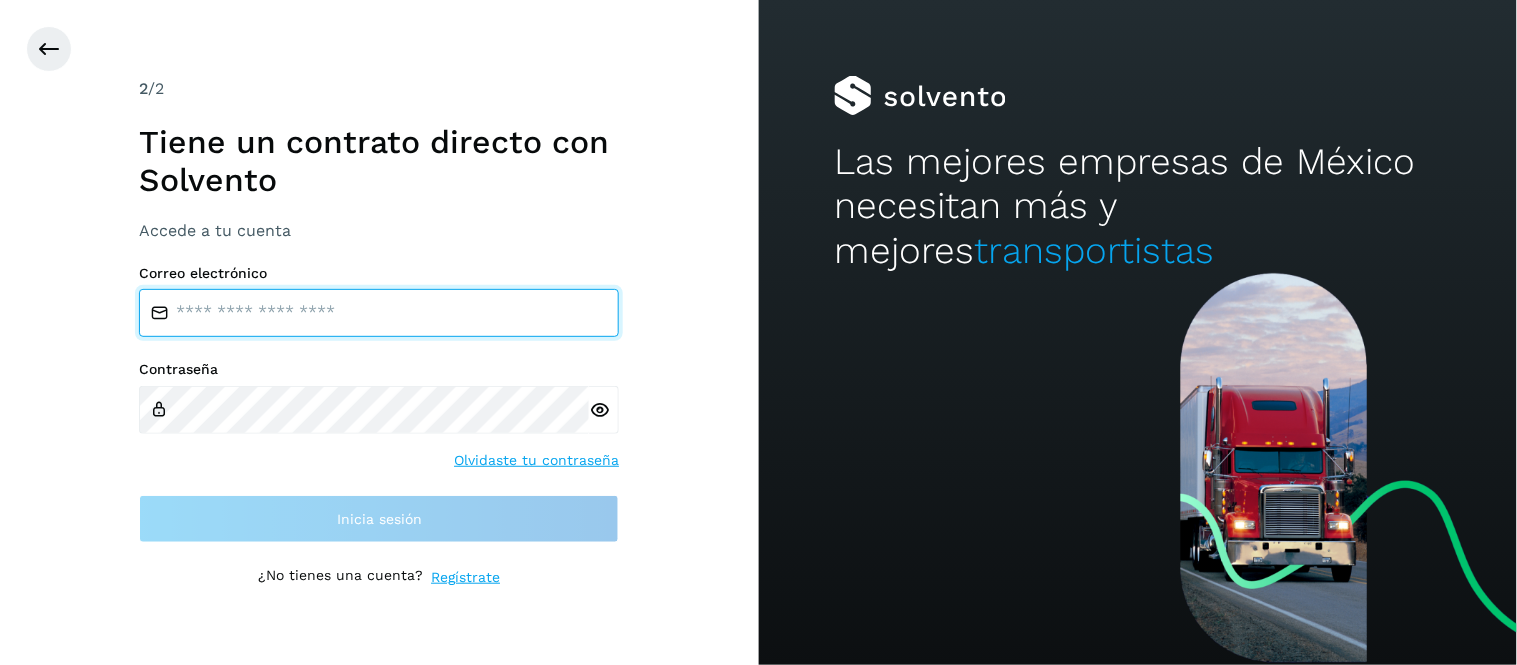 type on "**********" 